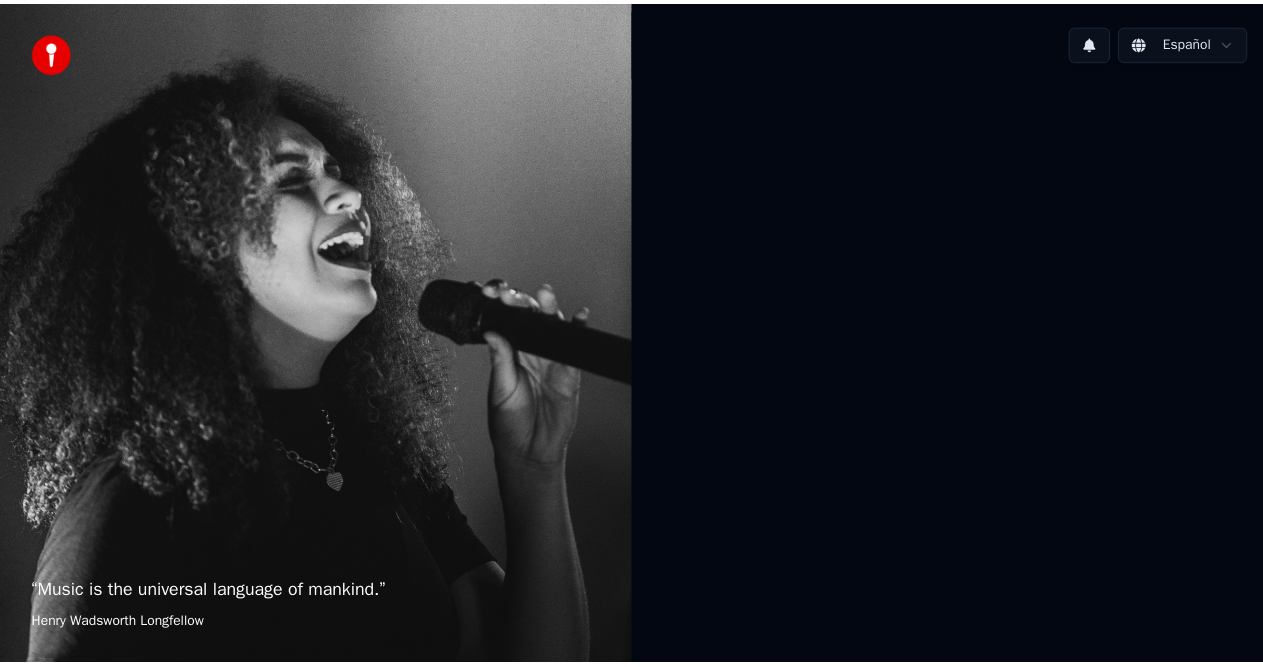 scroll, scrollTop: 0, scrollLeft: 0, axis: both 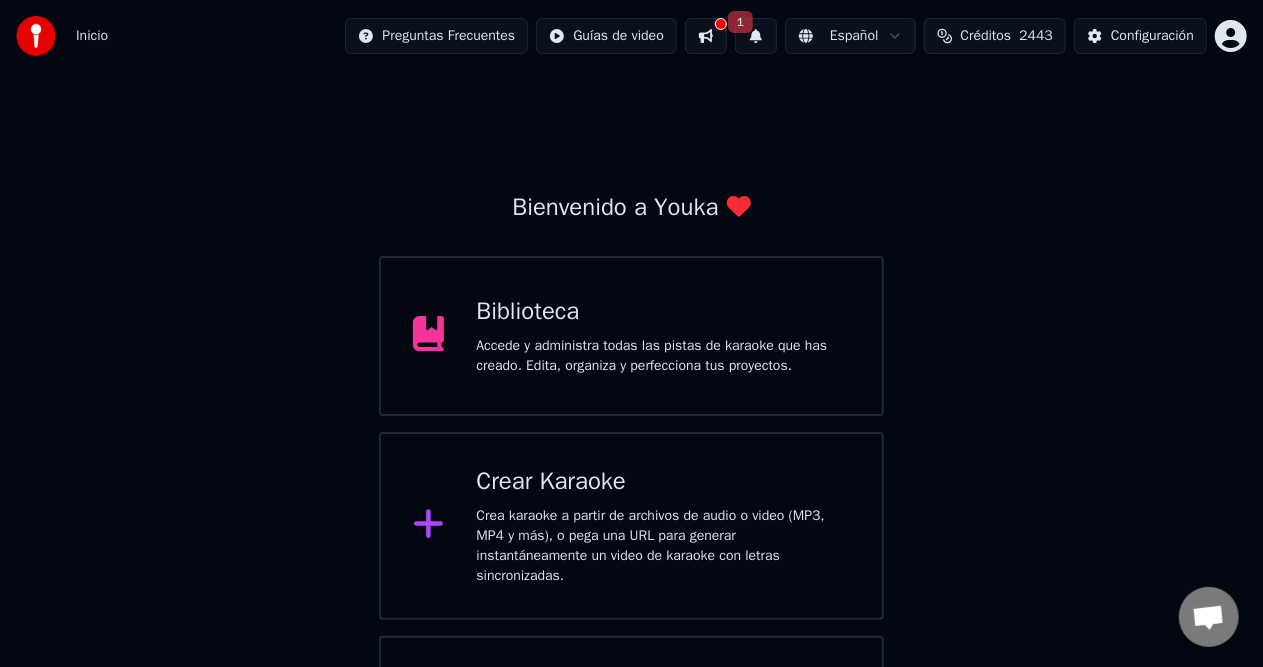 click at bounding box center [706, 36] 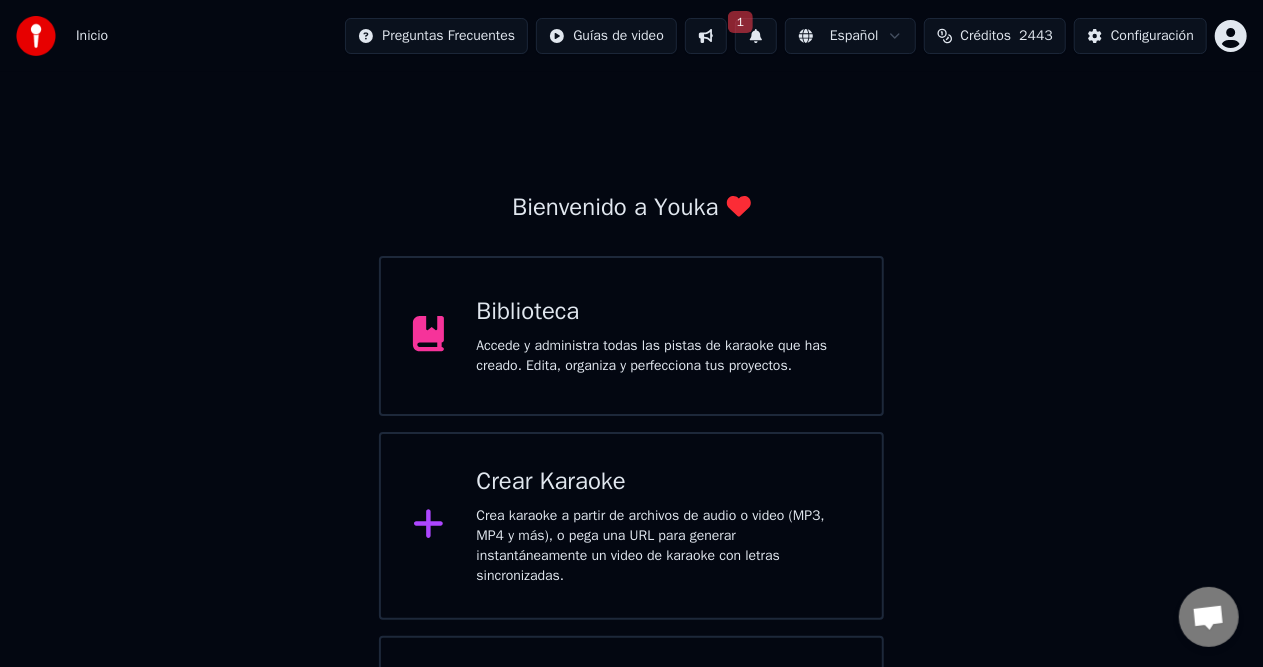 click at bounding box center [706, 36] 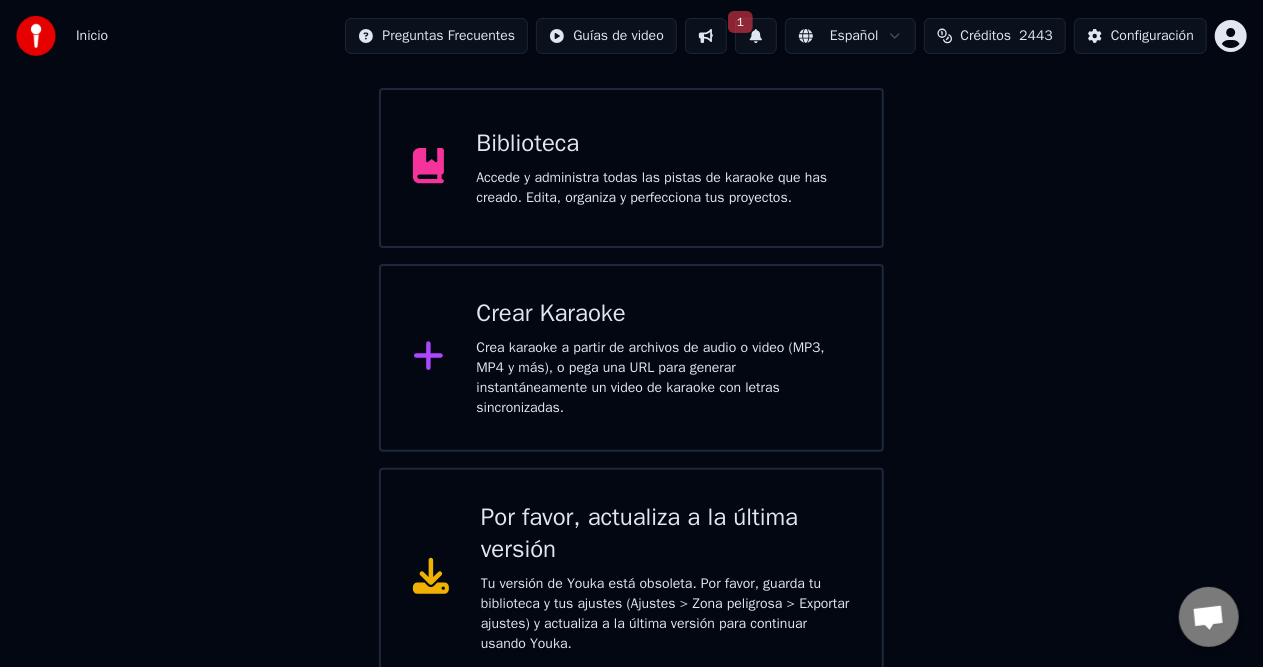 click on "Biblioteca Accede y administra todas las pistas de karaoke que has creado. Edita, organiza y perfecciona tus proyectos." at bounding box center [663, 168] 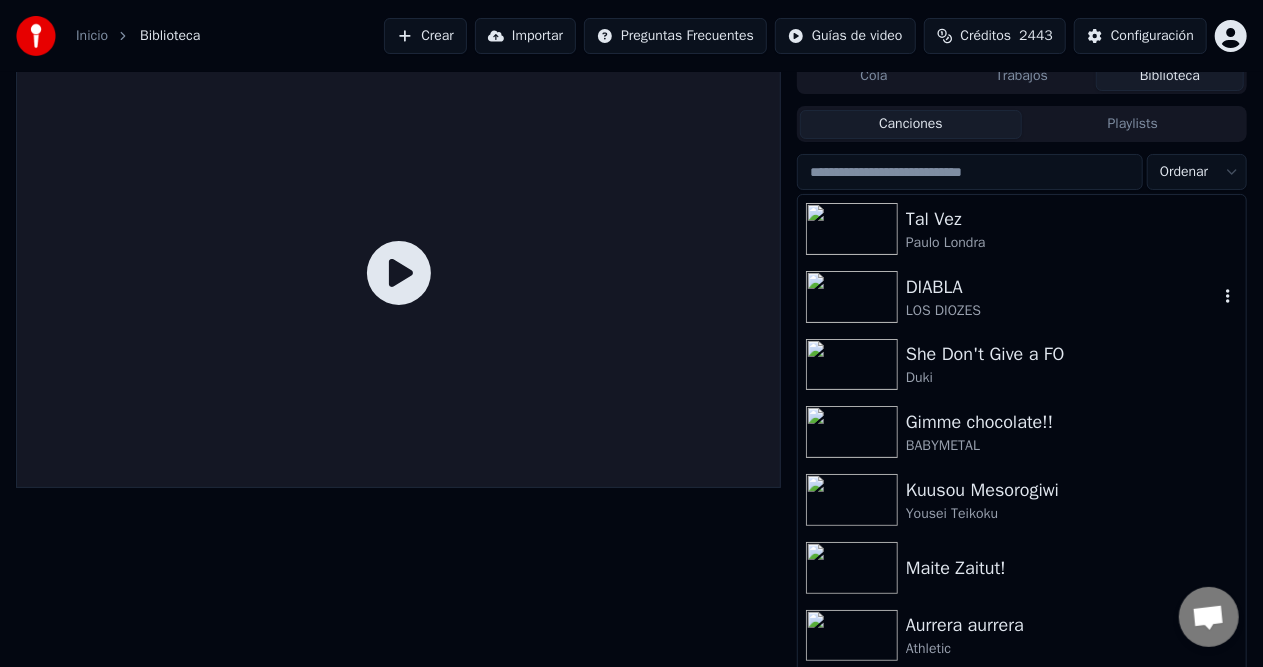scroll, scrollTop: 0, scrollLeft: 0, axis: both 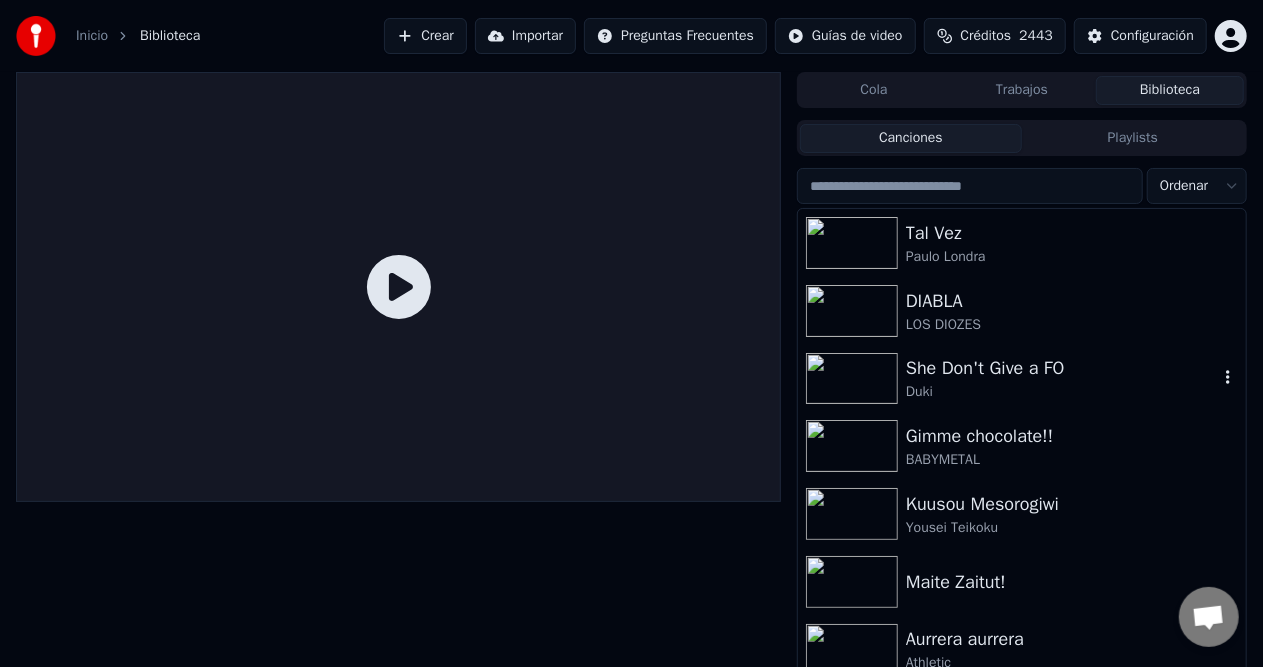 click on "Duki" at bounding box center [1062, 392] 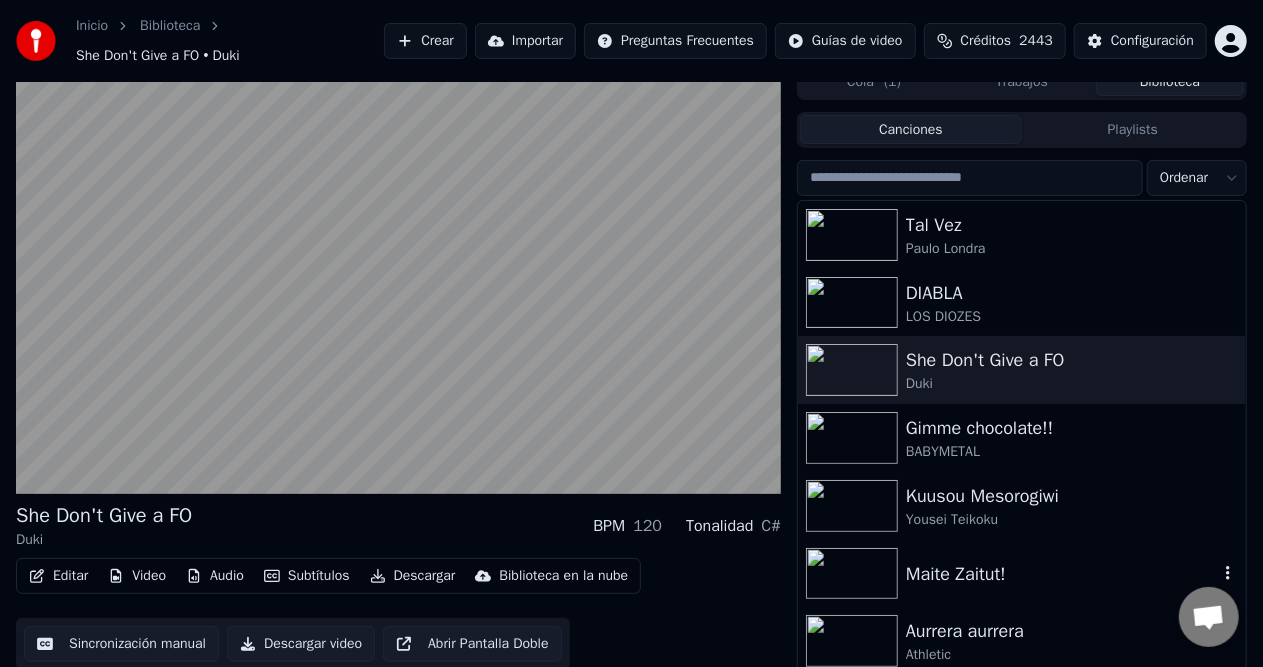 scroll, scrollTop: 0, scrollLeft: 0, axis: both 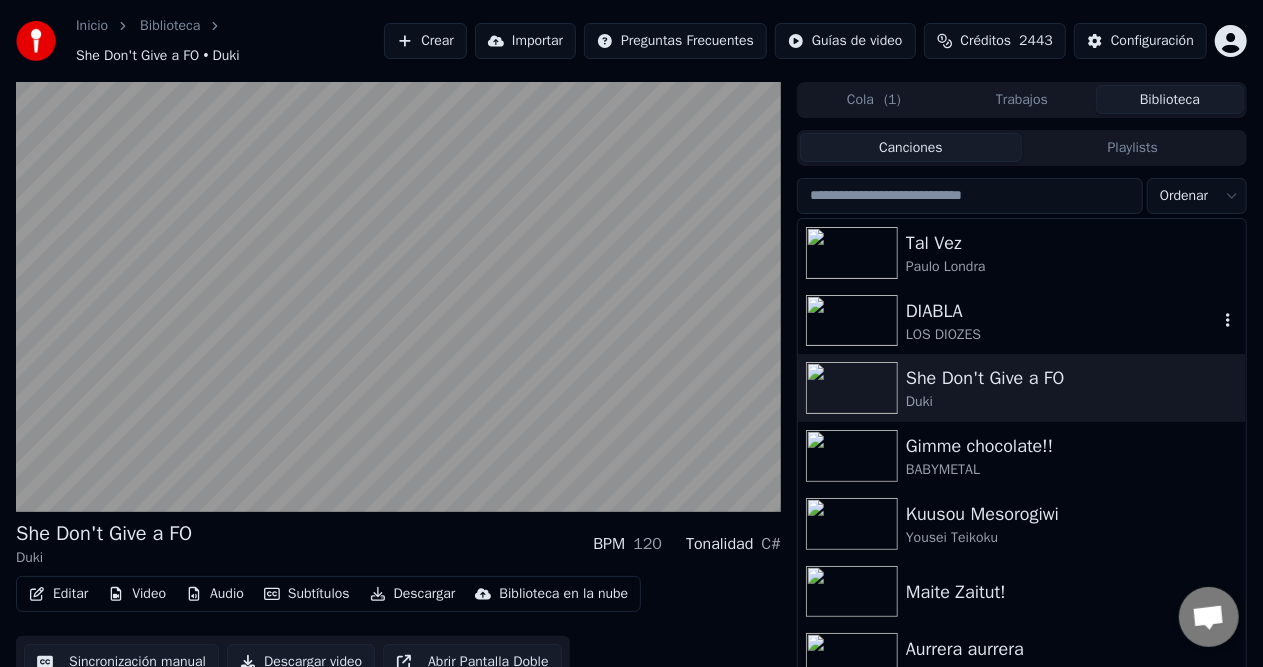 click on "DIABLA" at bounding box center [1062, 311] 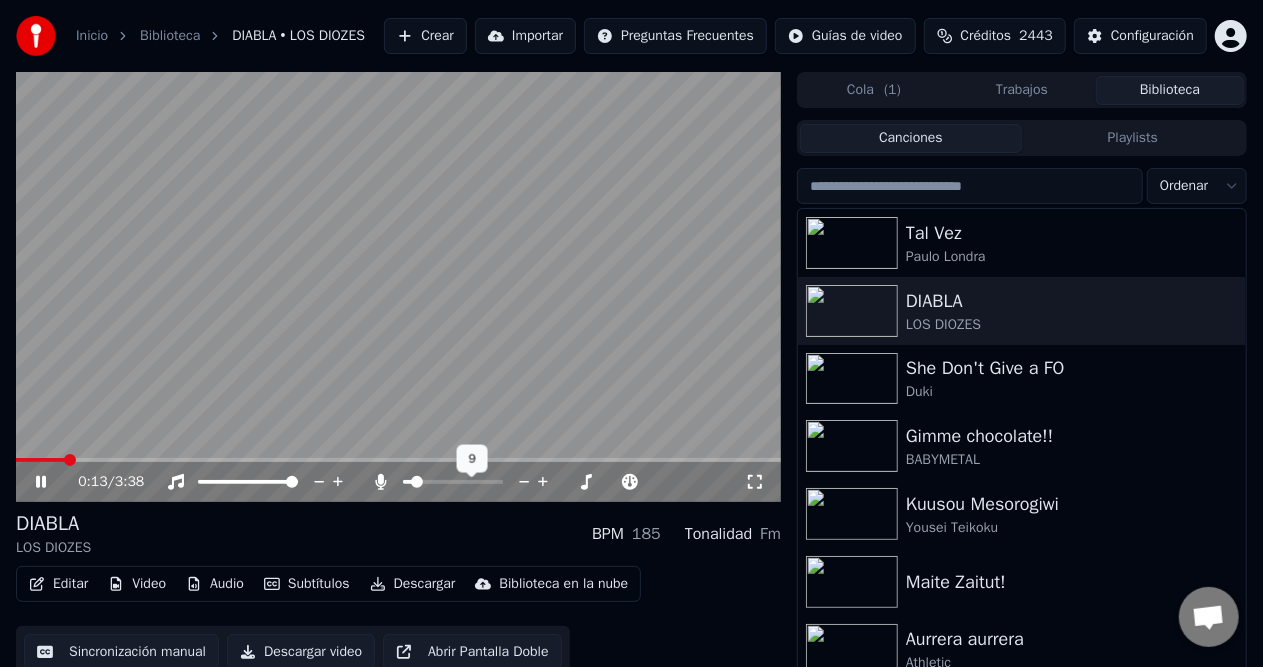 click at bounding box center [453, 482] 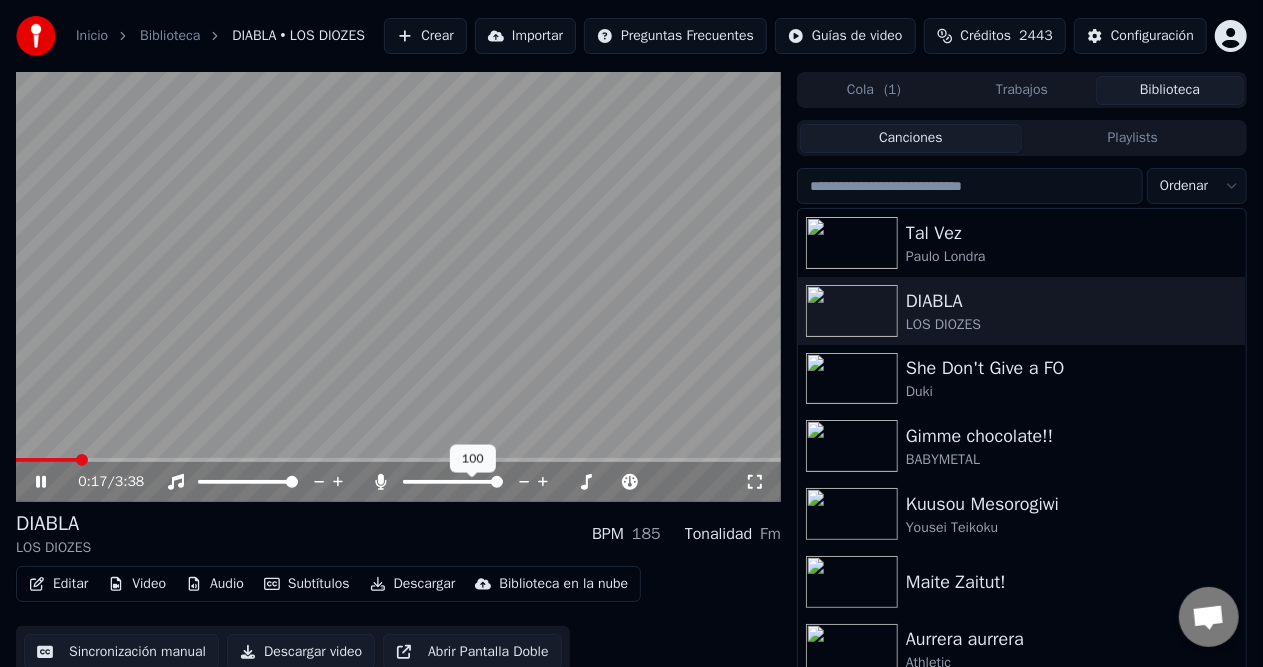 click at bounding box center [497, 482] 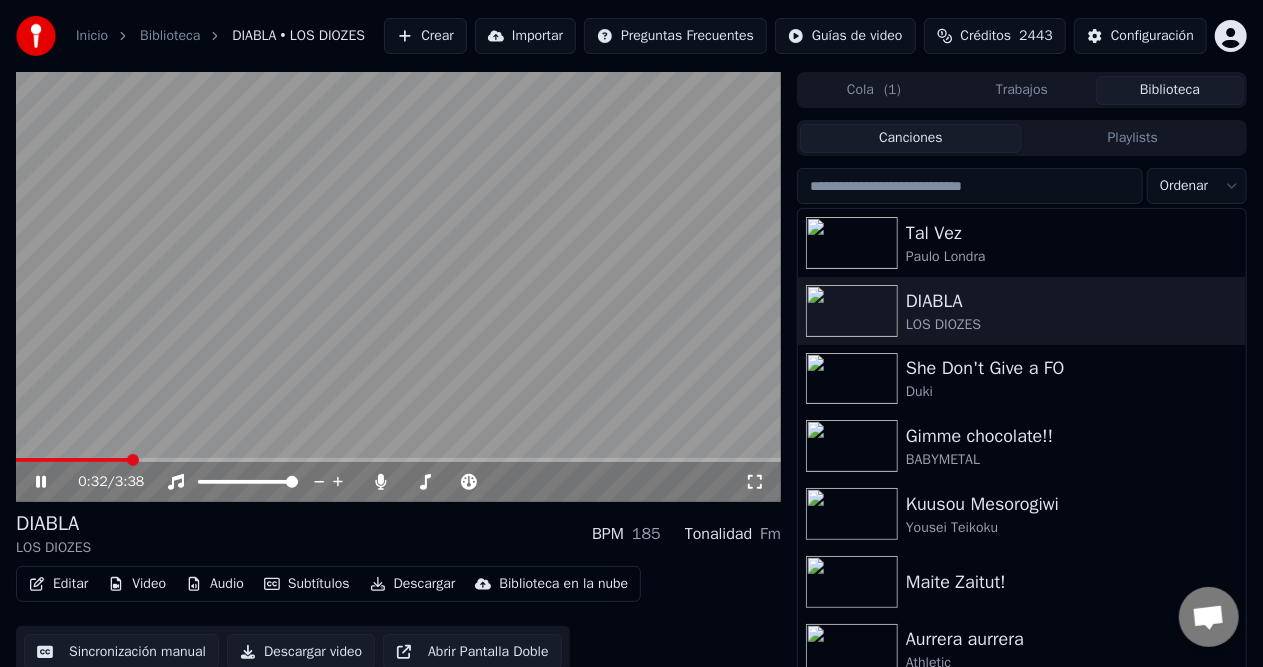 click at bounding box center (398, 460) 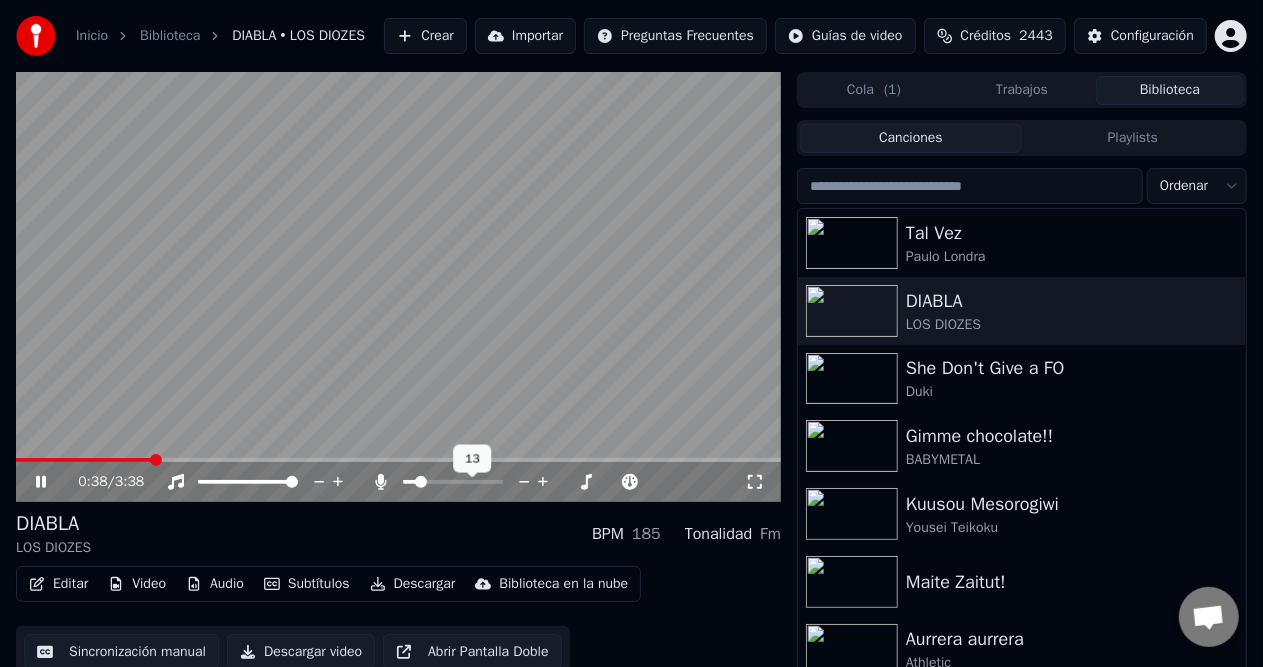 click at bounding box center (409, 482) 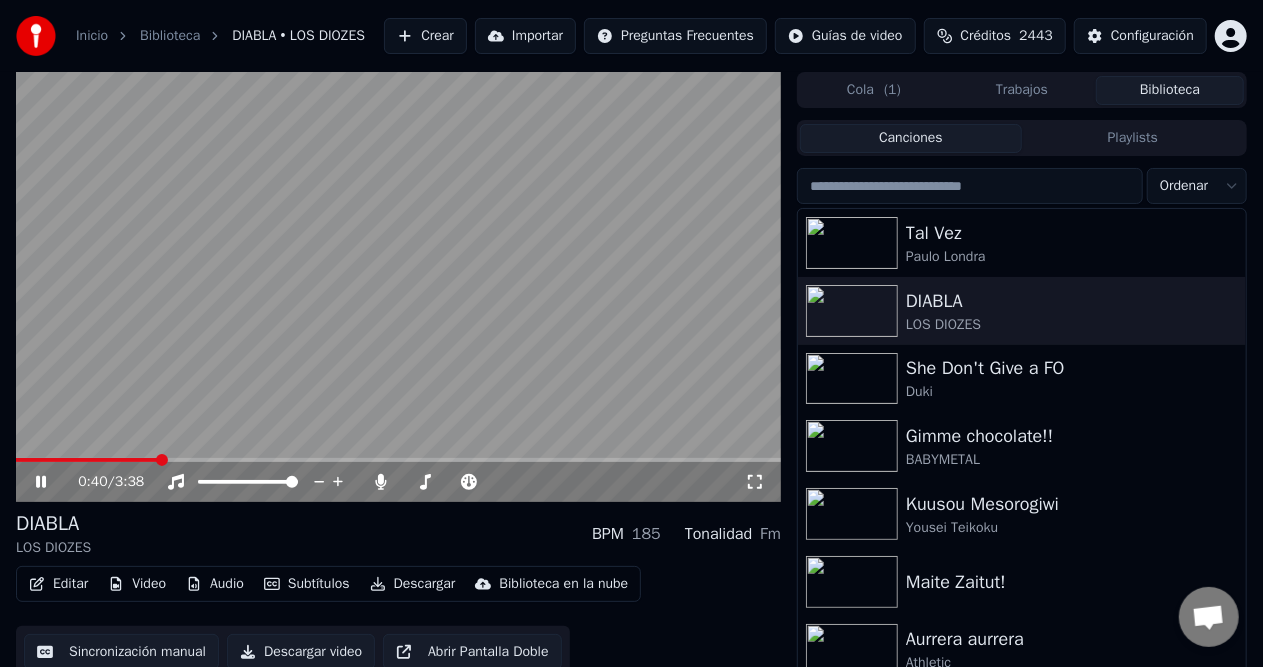 click on "DIABLA LOS DIOZES BPM 185 Tonalidad Fm" at bounding box center (398, 534) 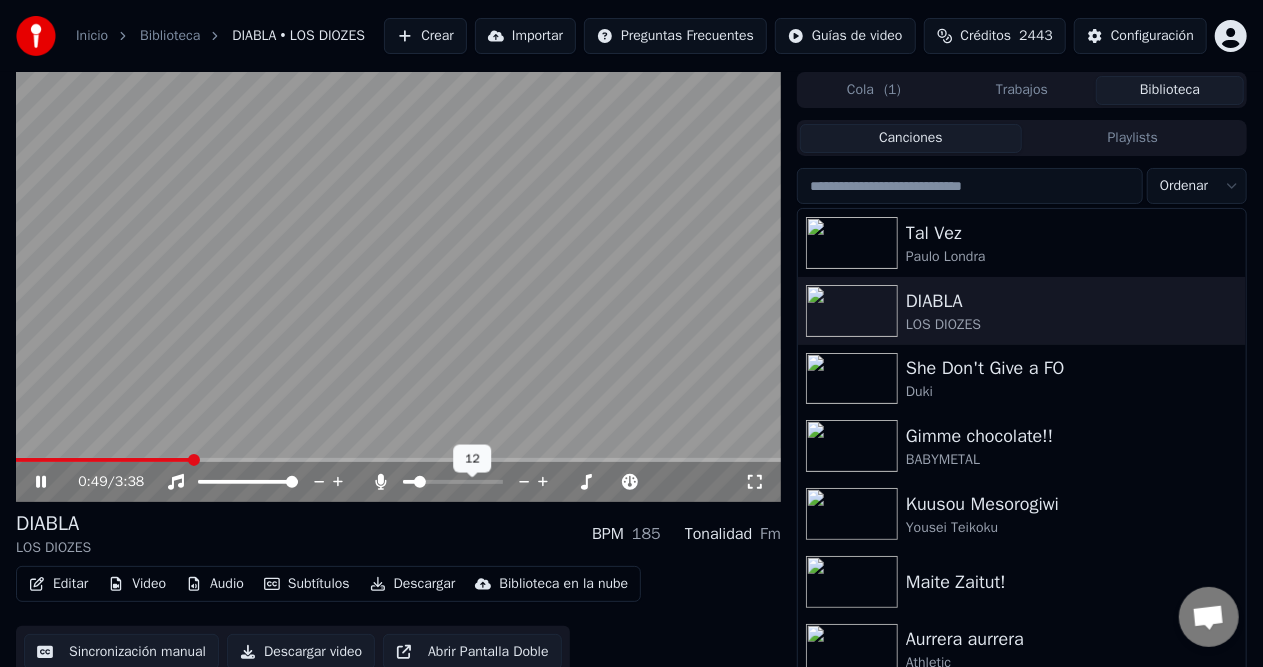 click at bounding box center [420, 482] 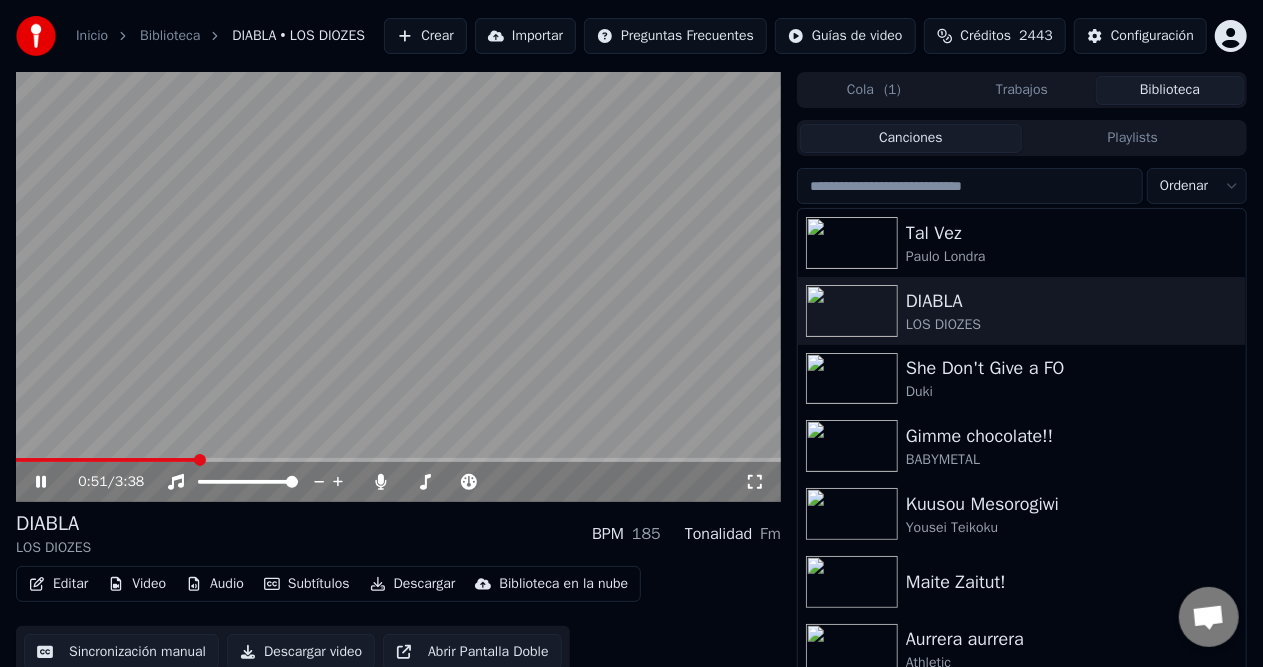 click on "Descargar" at bounding box center [413, 584] 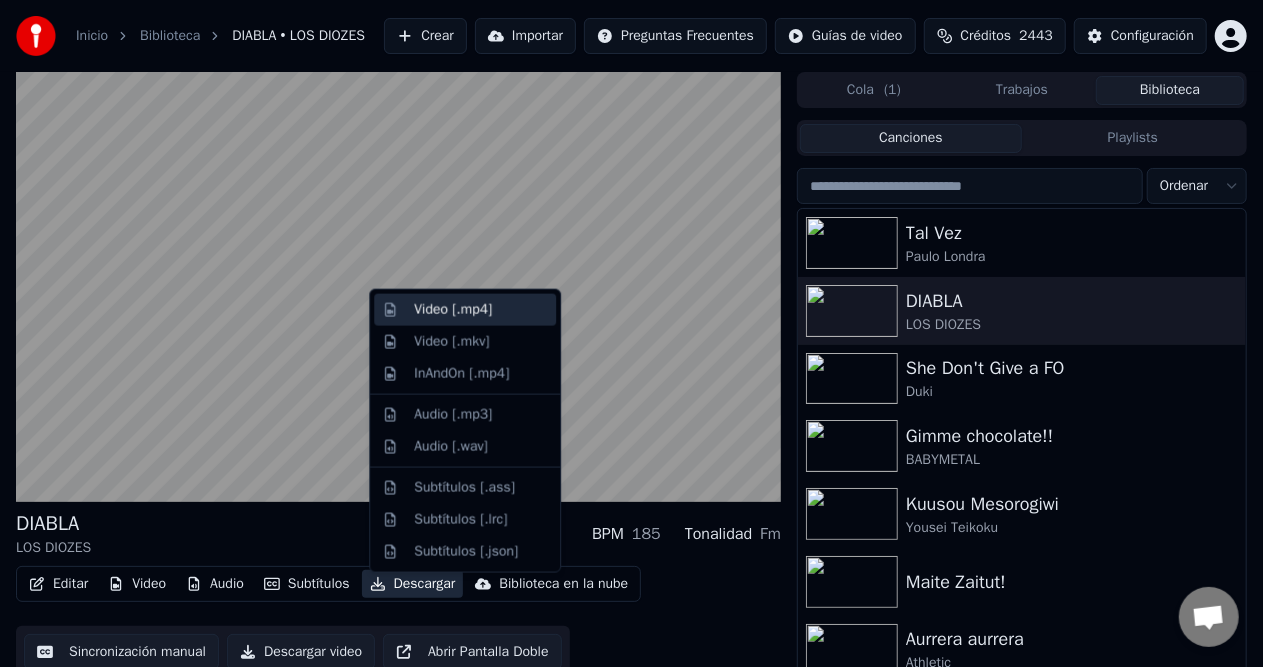 click on "Video [.mp4]" at bounding box center [453, 310] 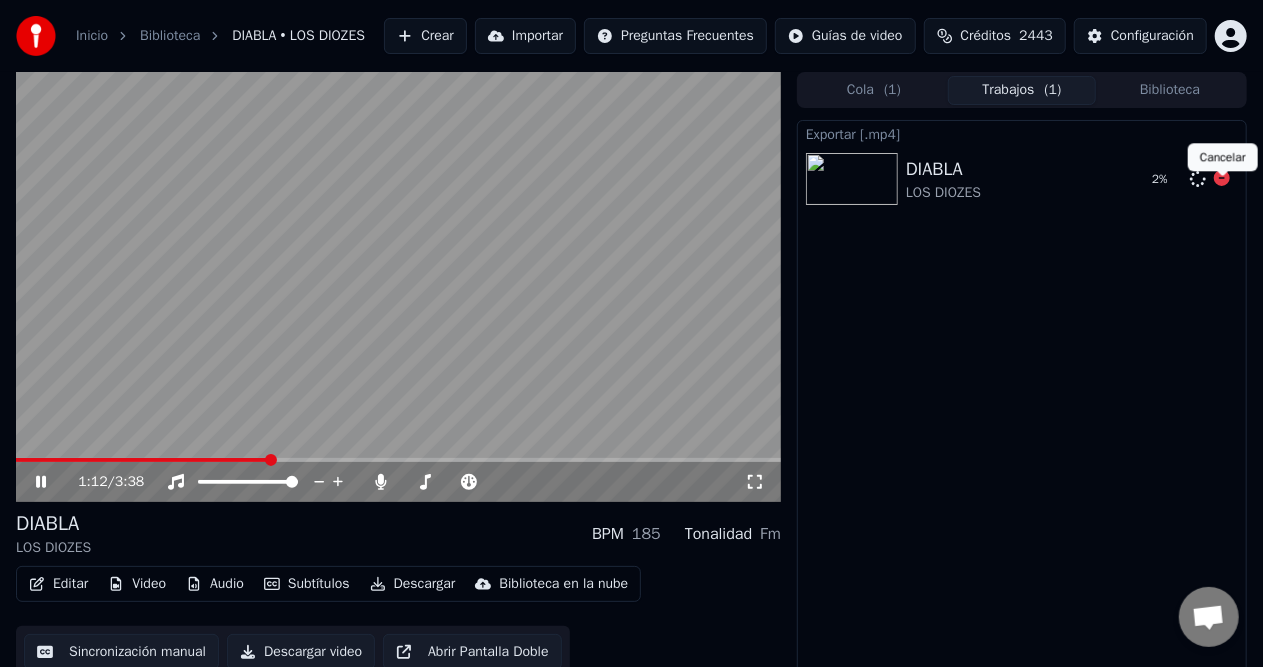 click 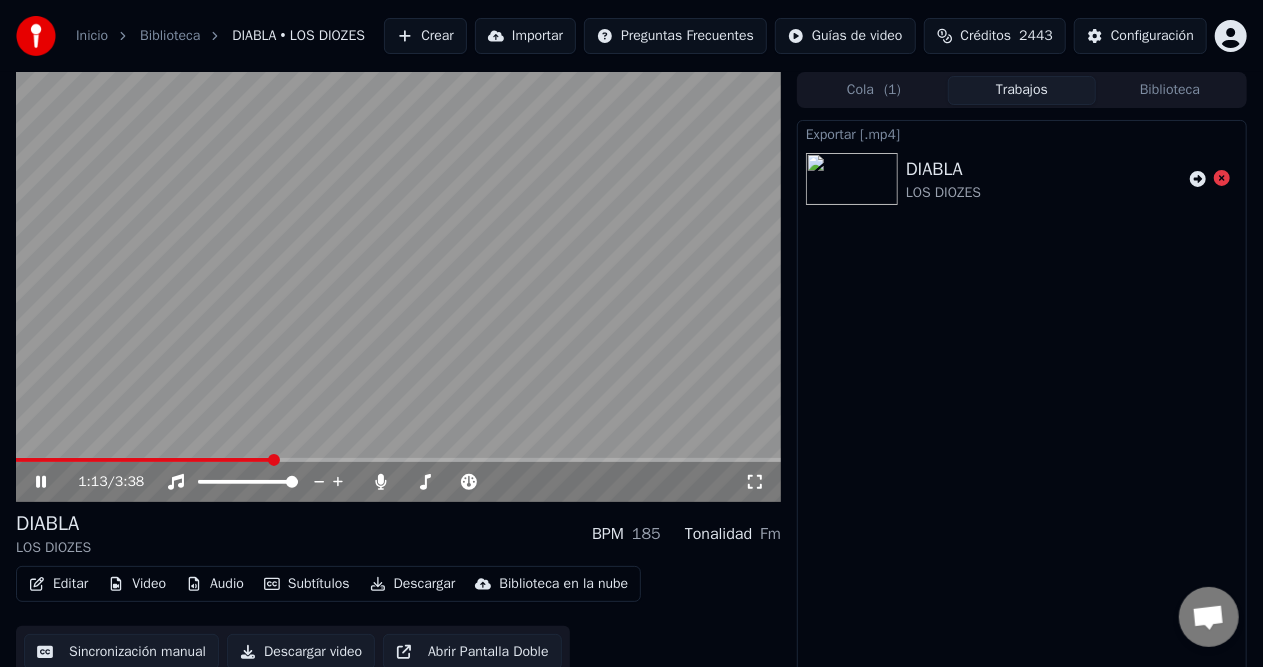 click on "Cola ( 1 )" at bounding box center [874, 90] 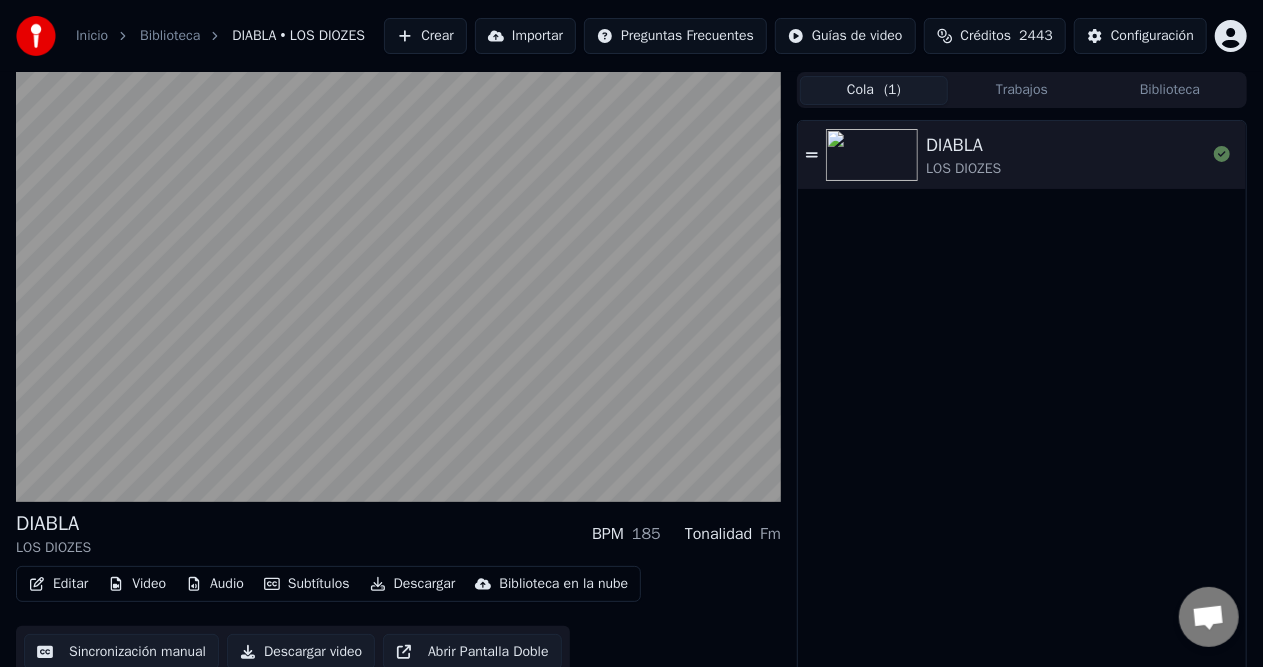 click on "Trabajos" at bounding box center [1022, 90] 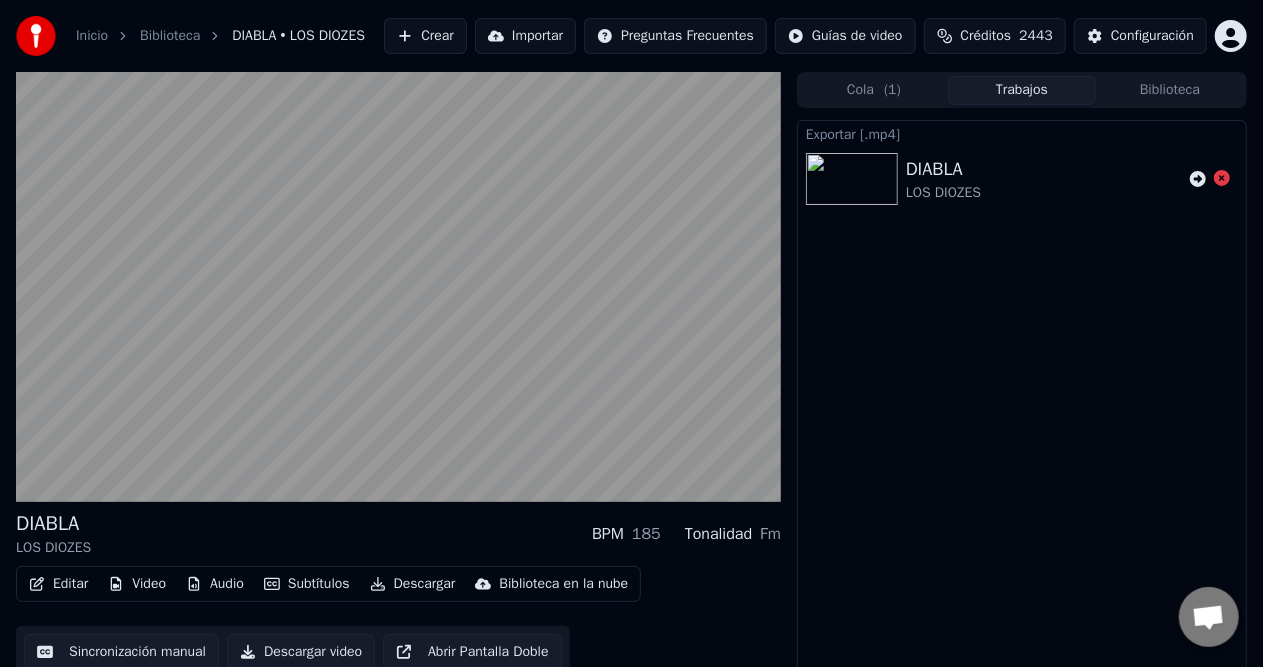 click on "Biblioteca" at bounding box center (1170, 90) 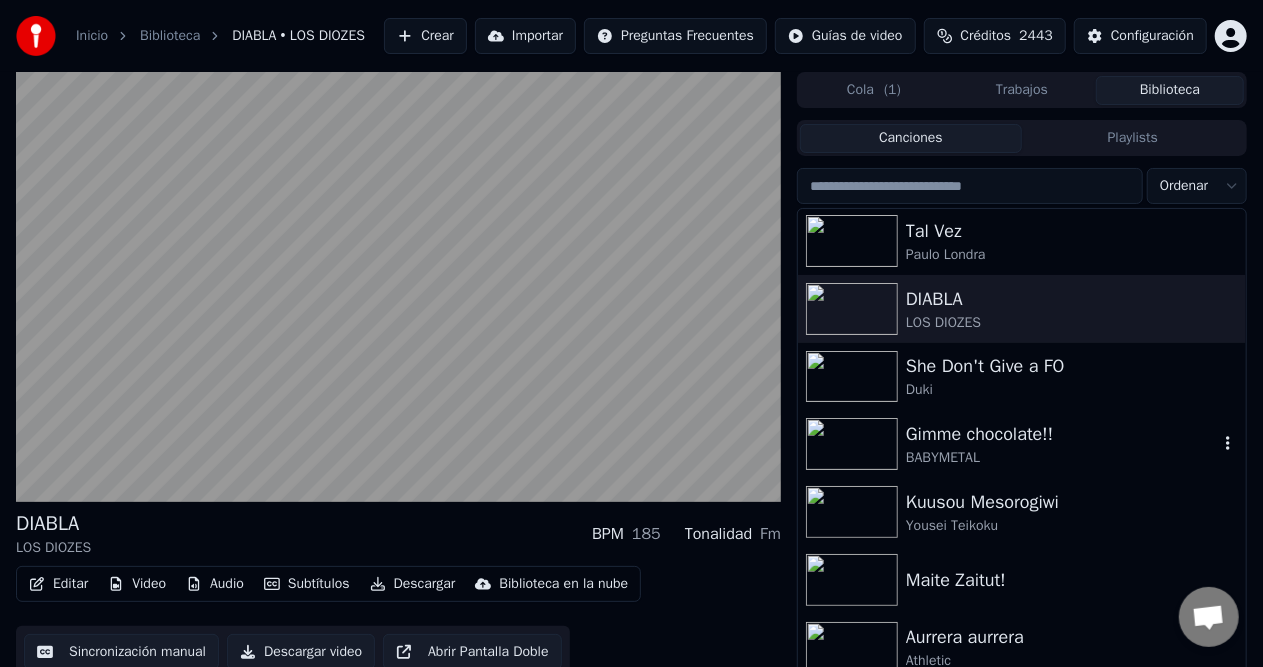 scroll, scrollTop: 0, scrollLeft: 0, axis: both 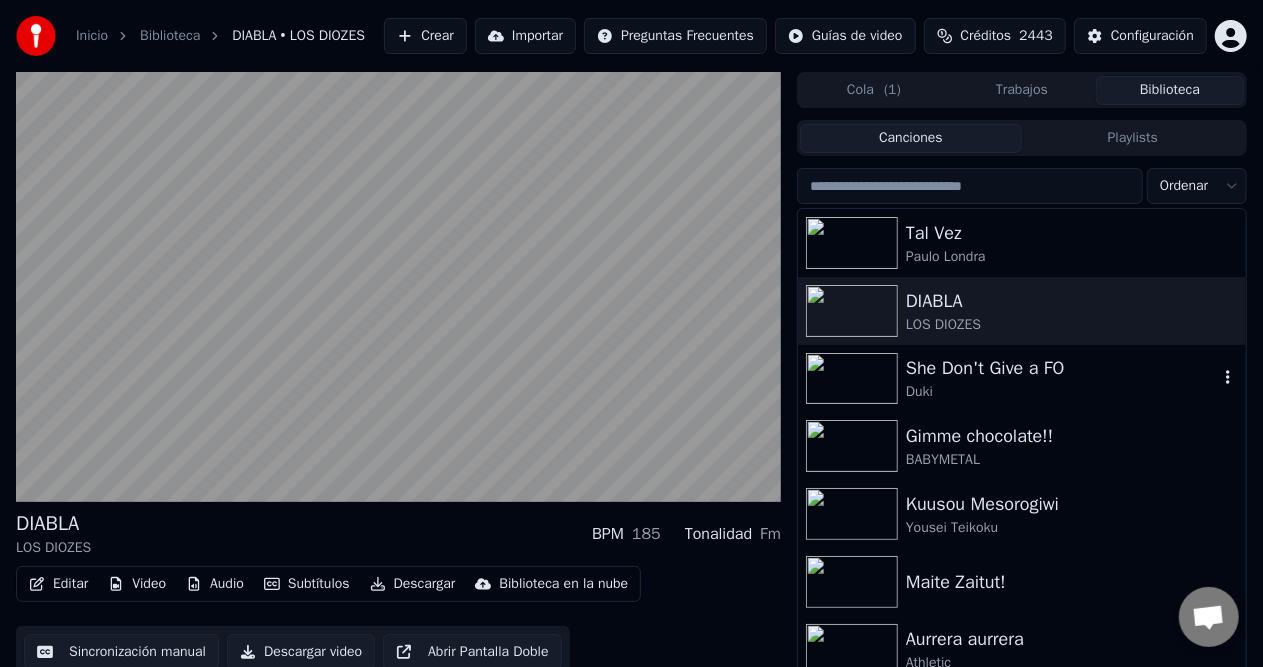 click on "She Don't Give a FO" at bounding box center [1062, 368] 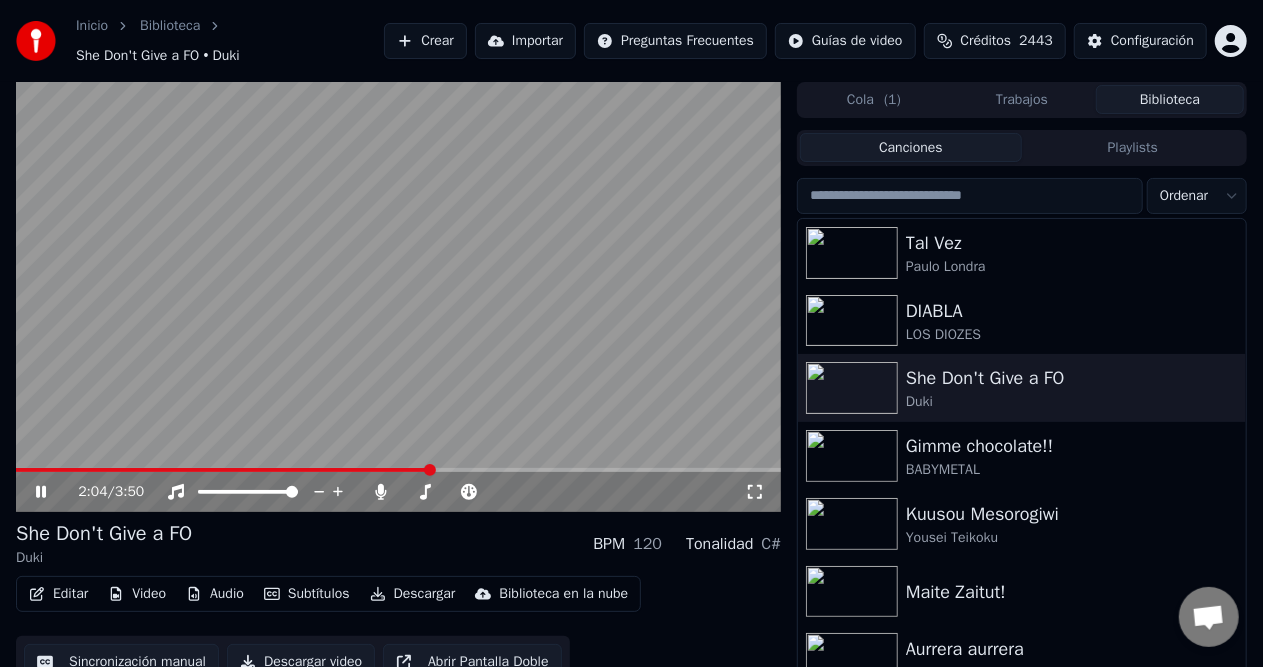 click on "Descargar" at bounding box center [413, 594] 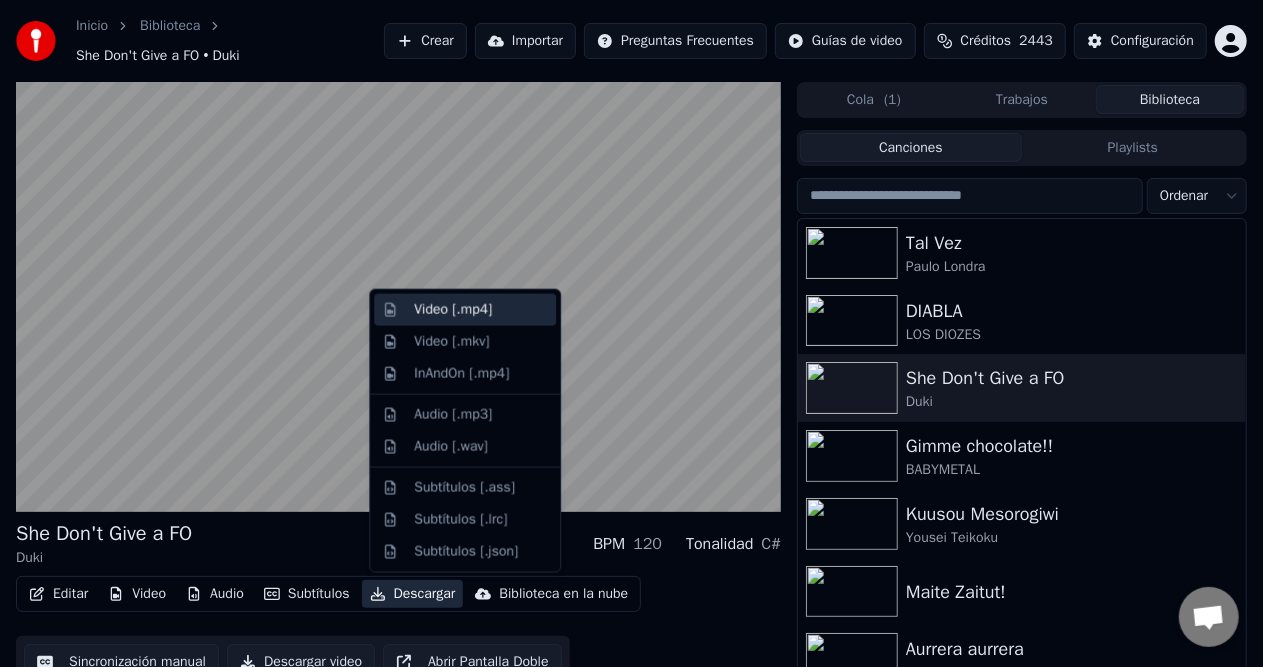click on "Video [.mp4]" at bounding box center [453, 310] 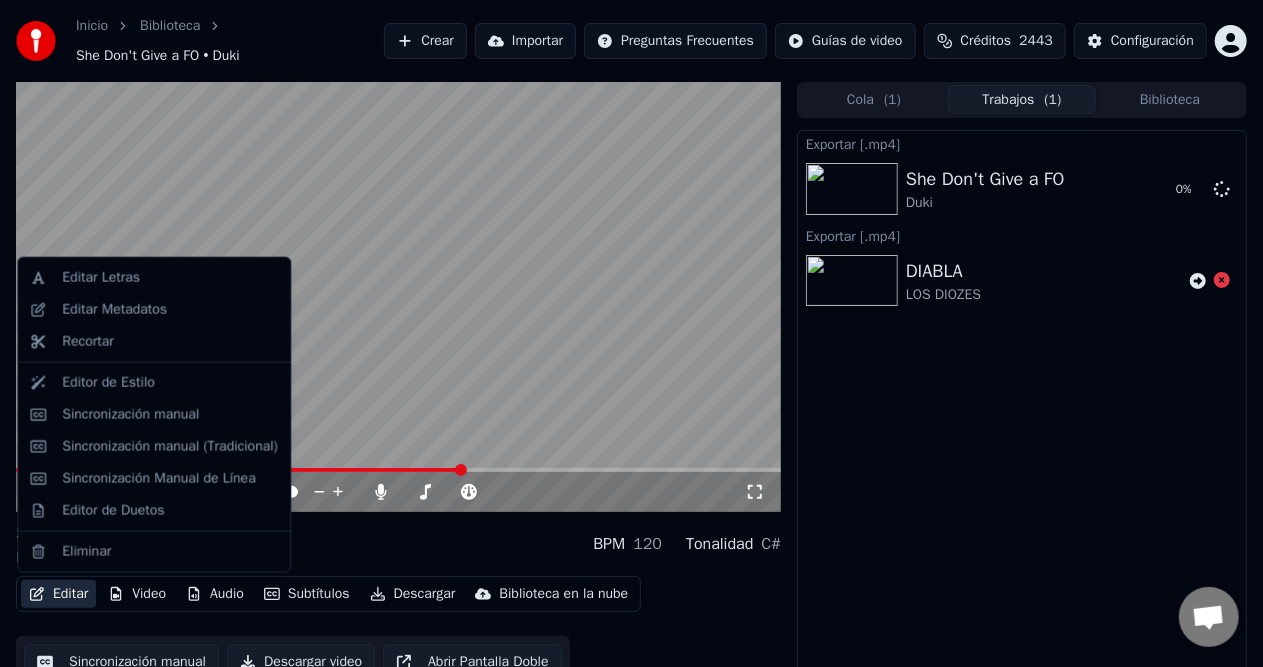 click on "Editar" at bounding box center (58, 594) 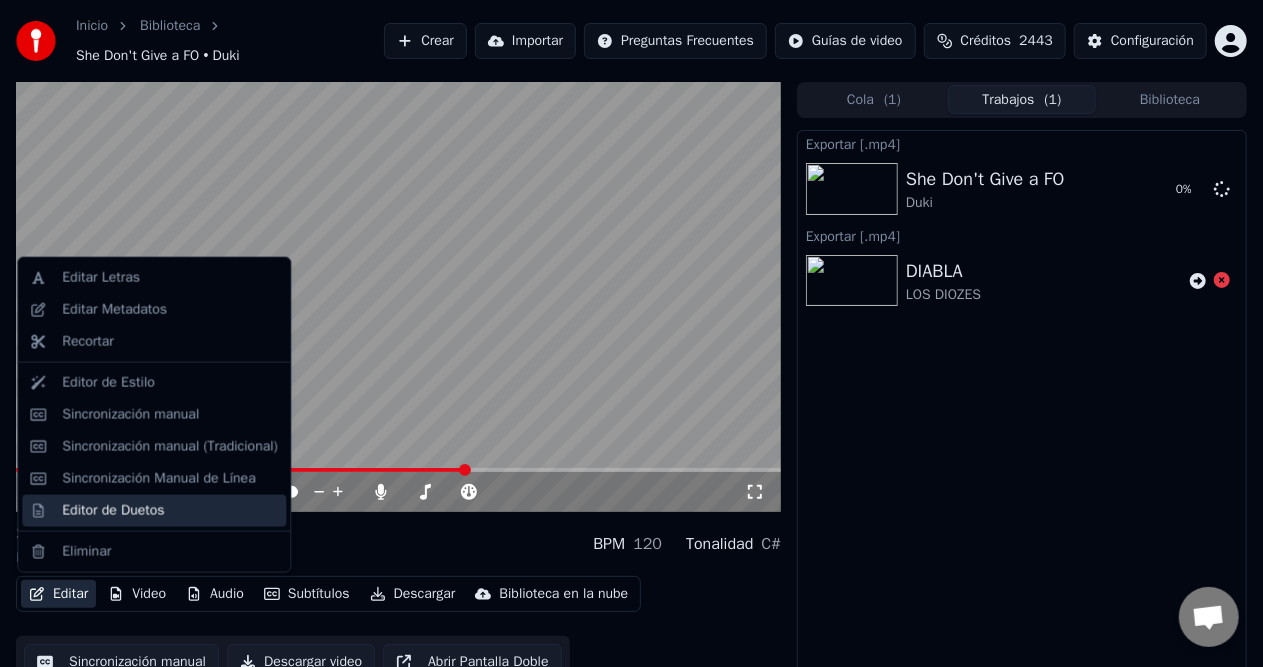 click on "Editor de Duetos" at bounding box center (113, 511) 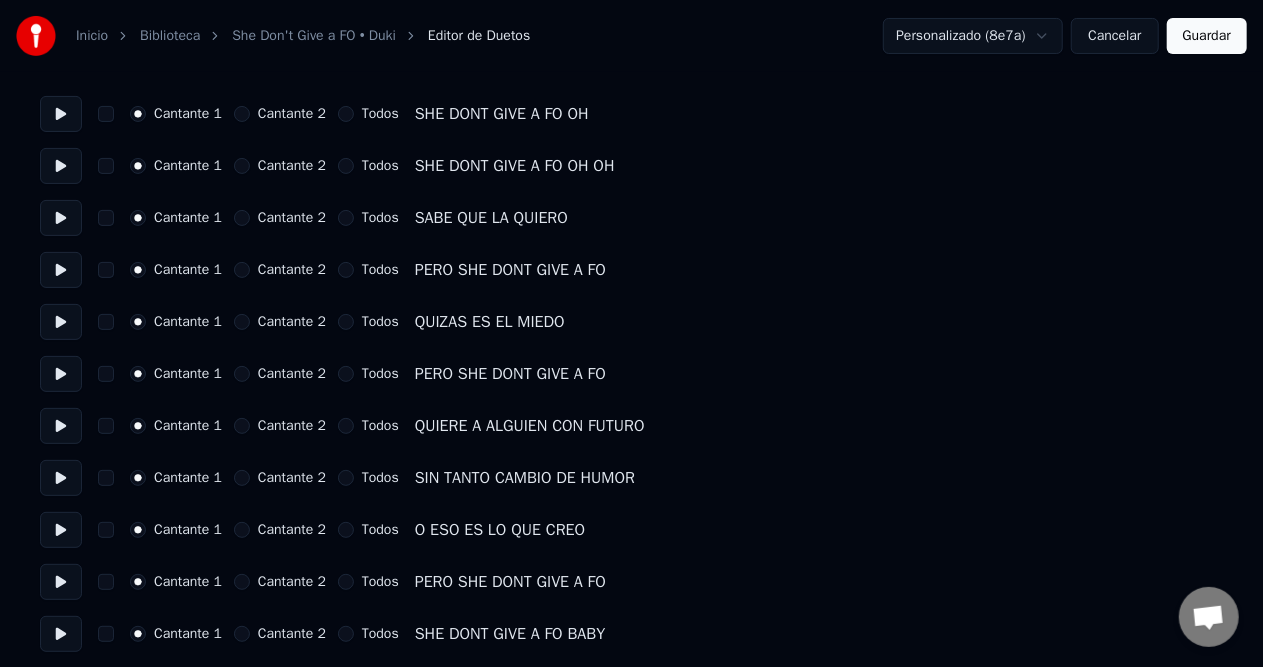 scroll, scrollTop: 0, scrollLeft: 0, axis: both 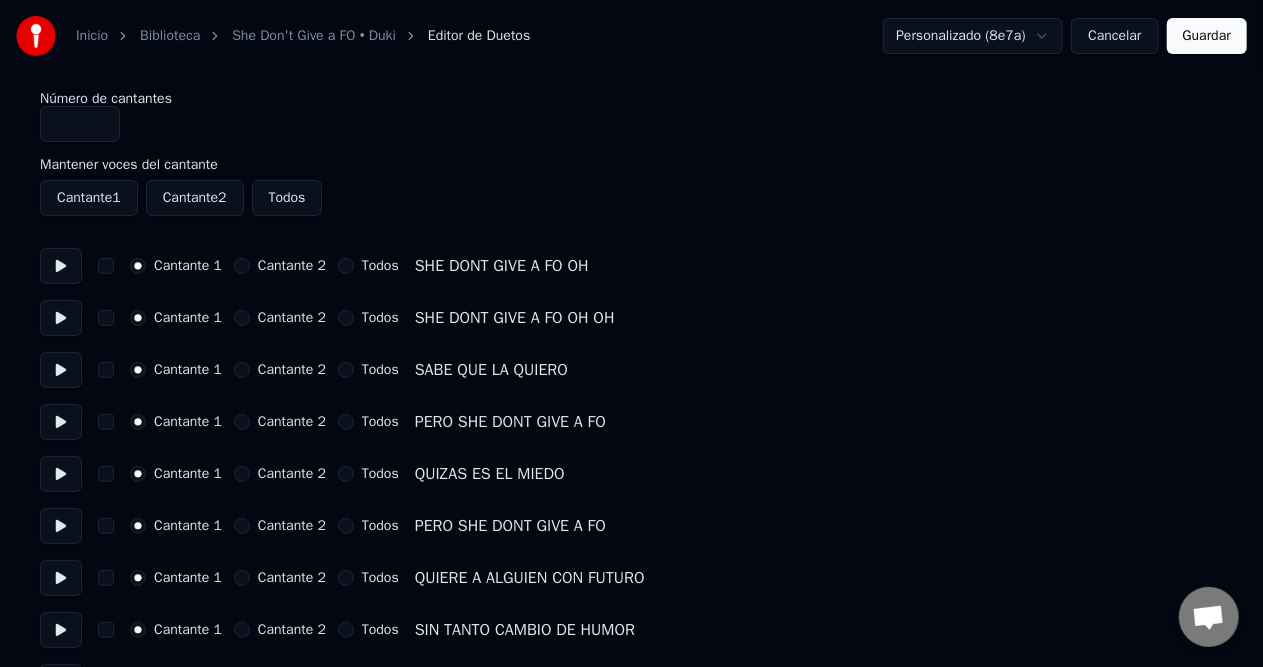 click on "Biblioteca" at bounding box center [170, 36] 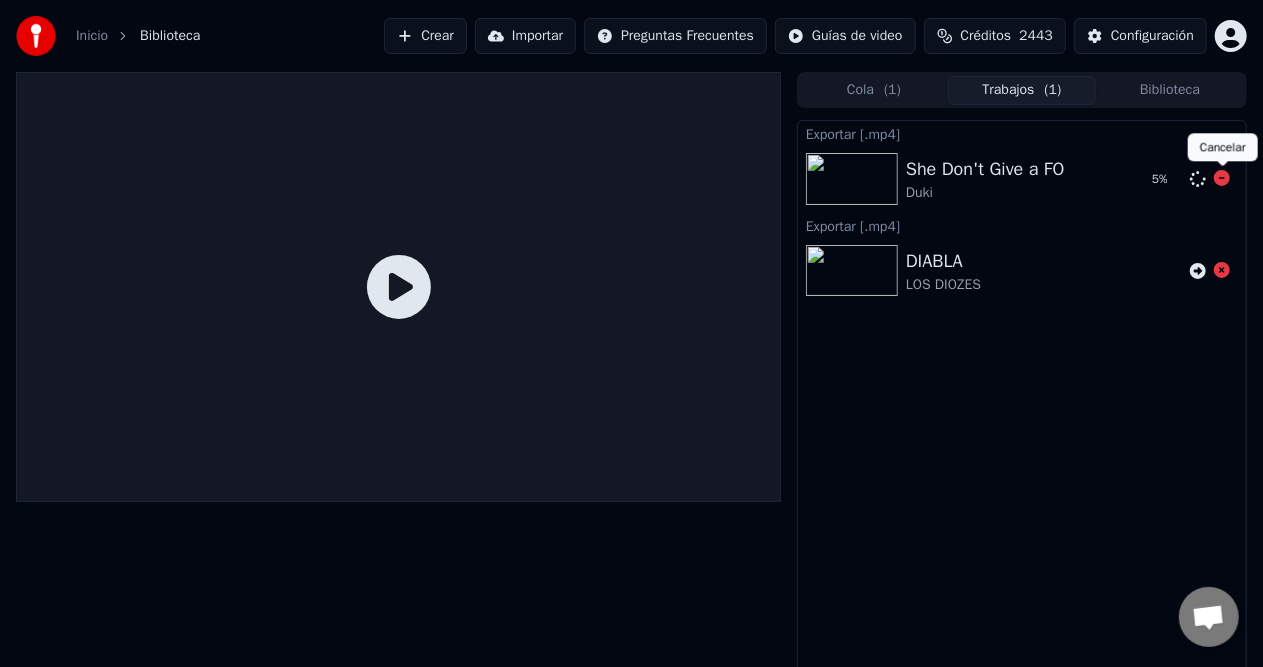 click on "5 %" at bounding box center (1187, 179) 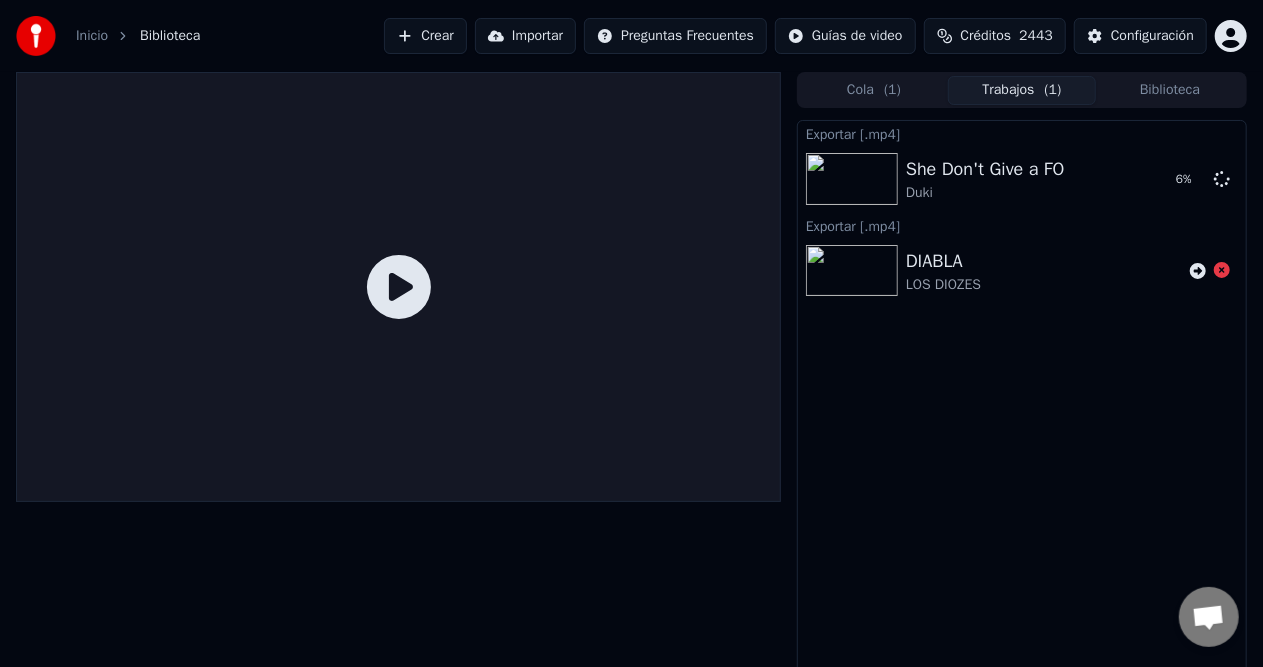 click on "Biblioteca" at bounding box center [1170, 90] 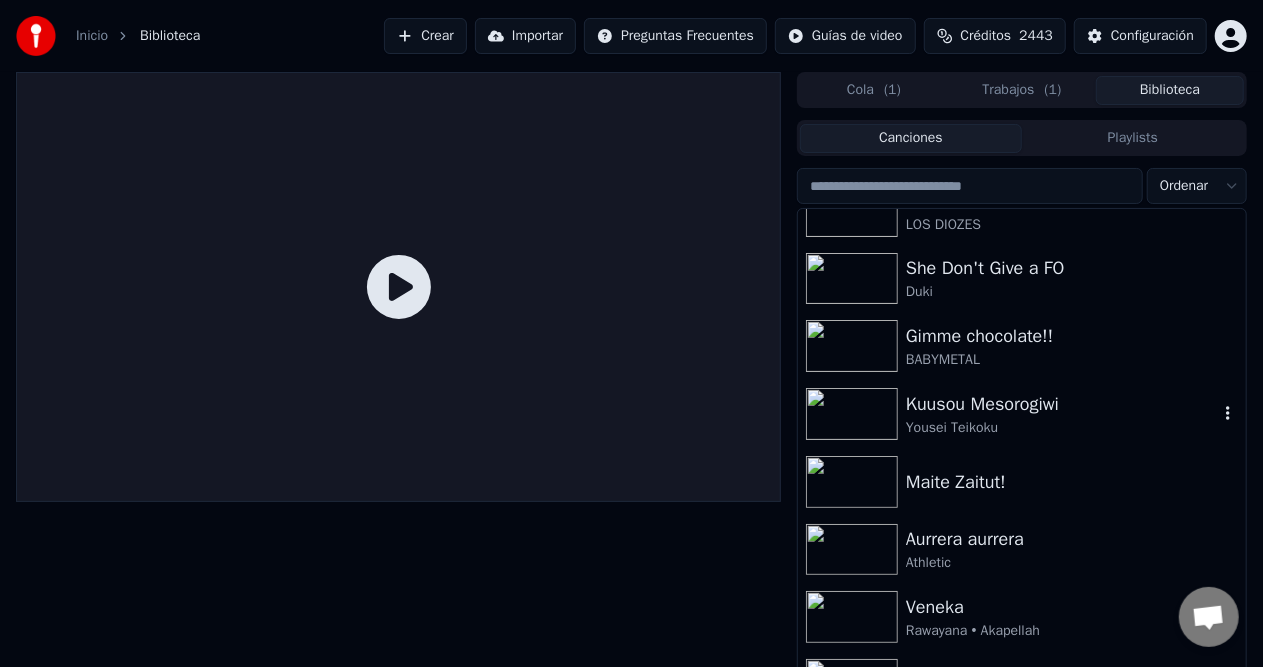 scroll, scrollTop: 0, scrollLeft: 0, axis: both 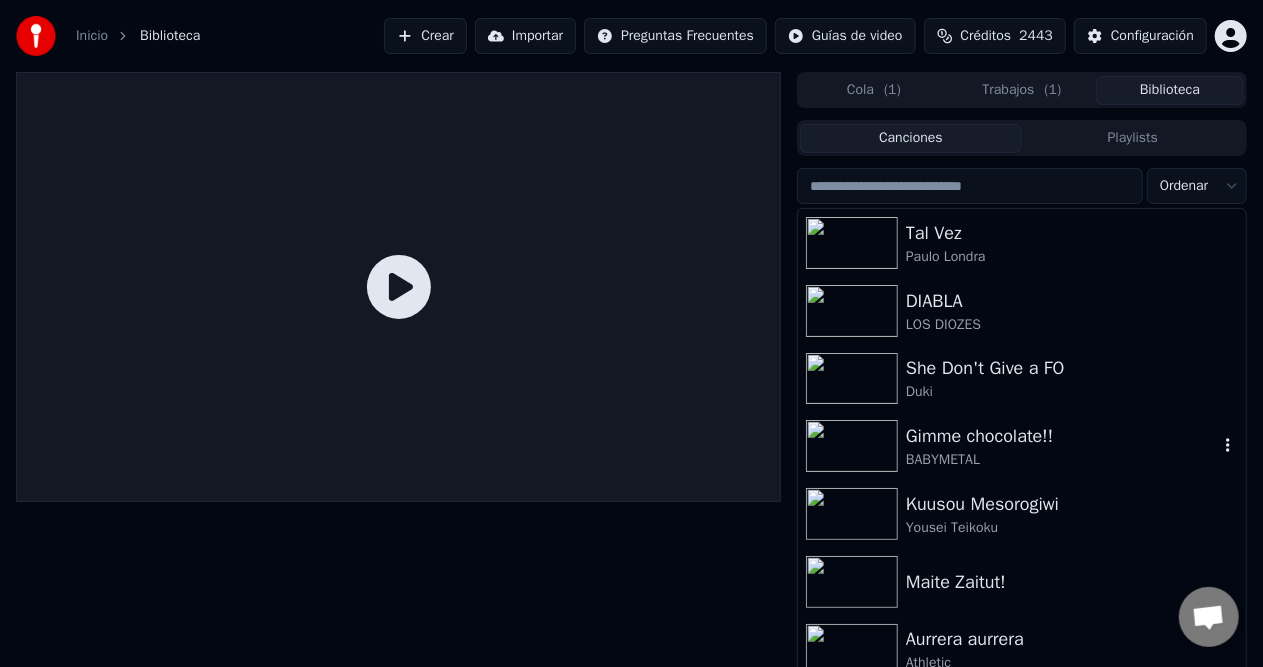 click on "Gimme chocolate!!" at bounding box center [1062, 436] 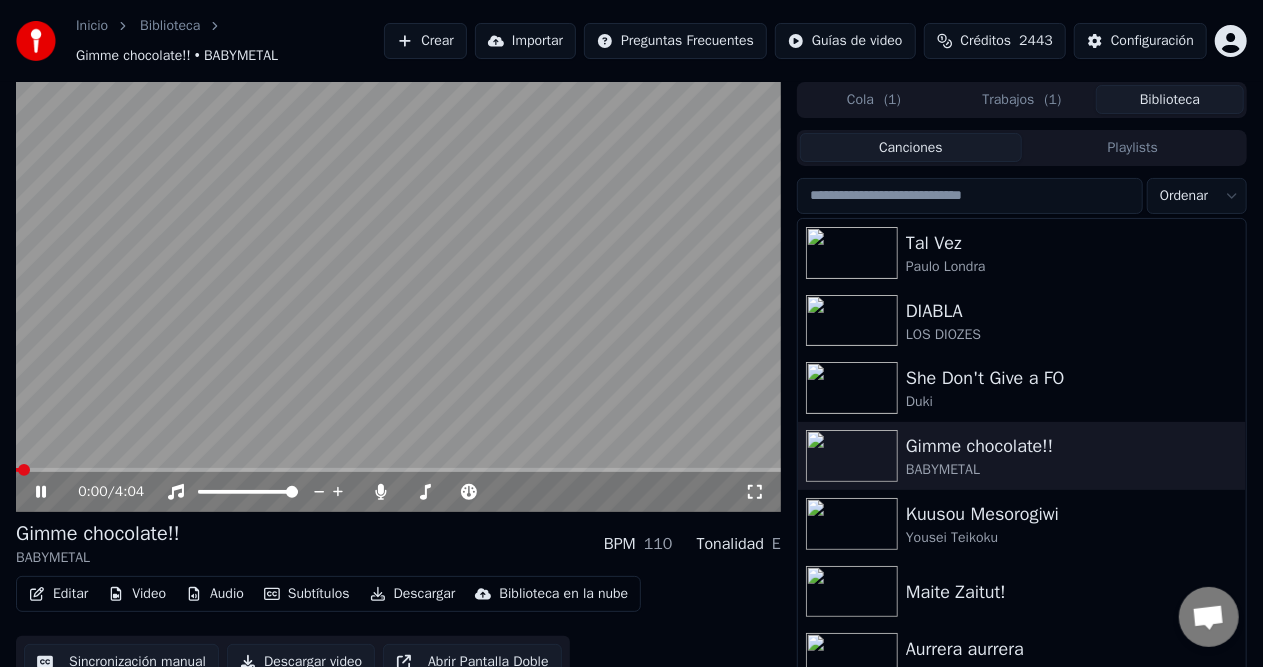 click on "0:00  /  4:04" at bounding box center [398, 492] 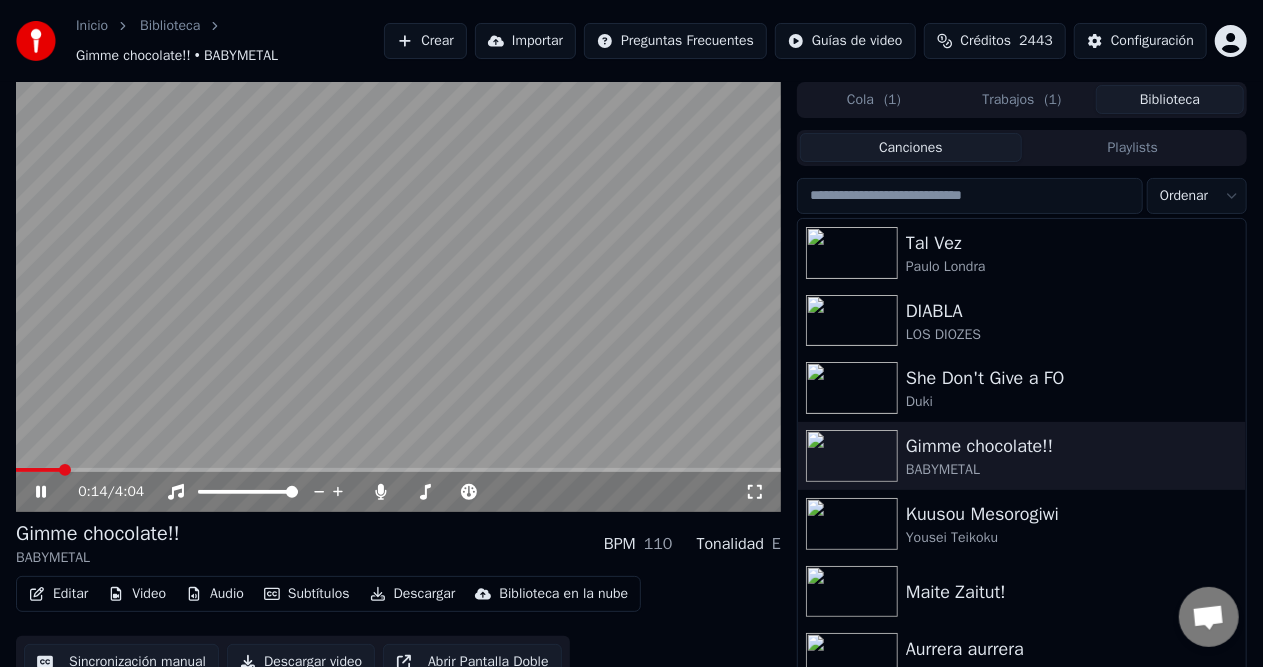 click at bounding box center (65, 470) 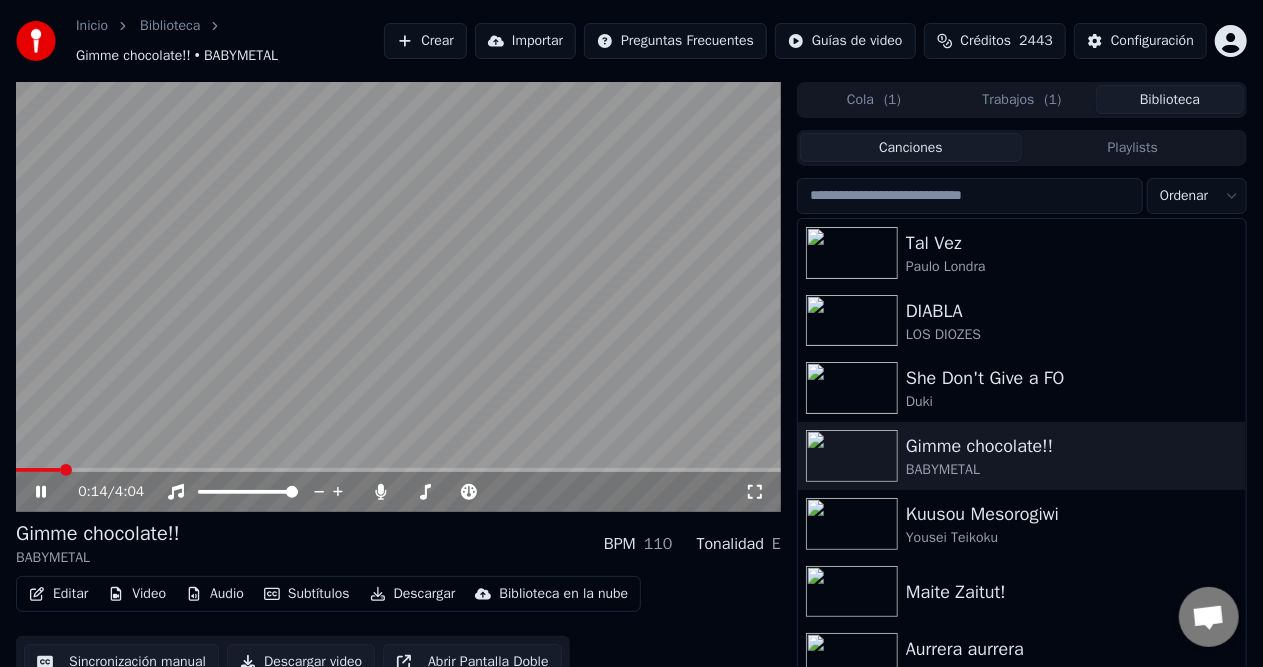 click at bounding box center [398, 470] 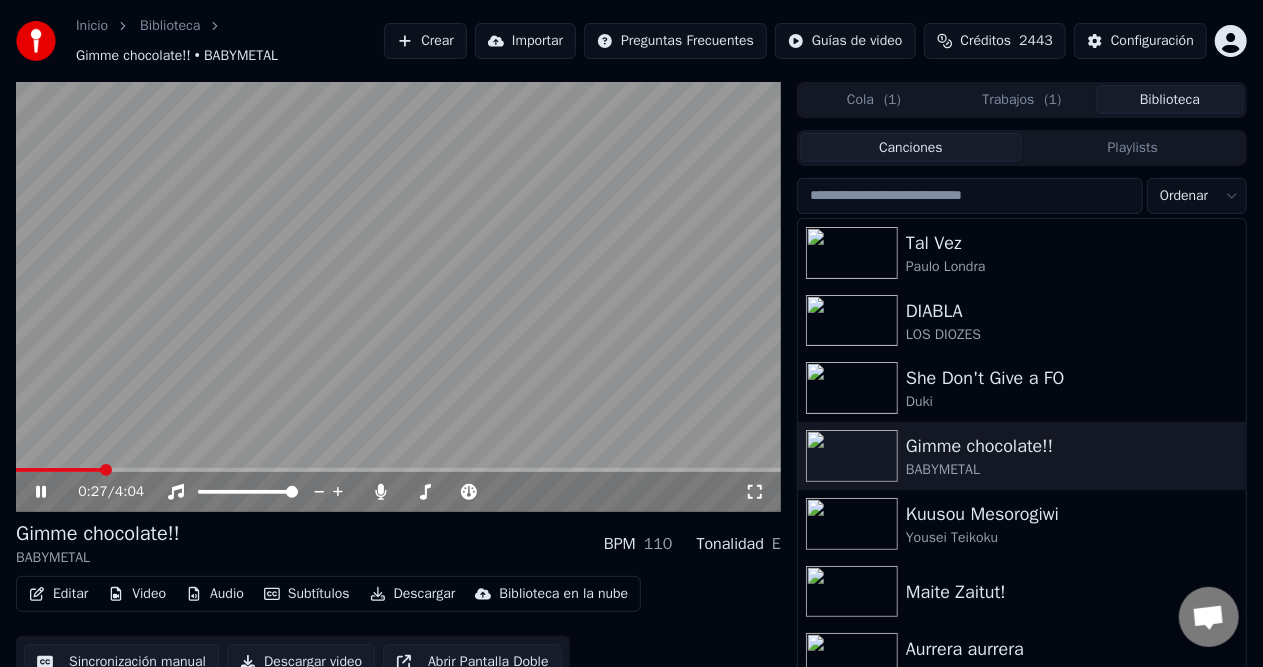 click at bounding box center [398, 470] 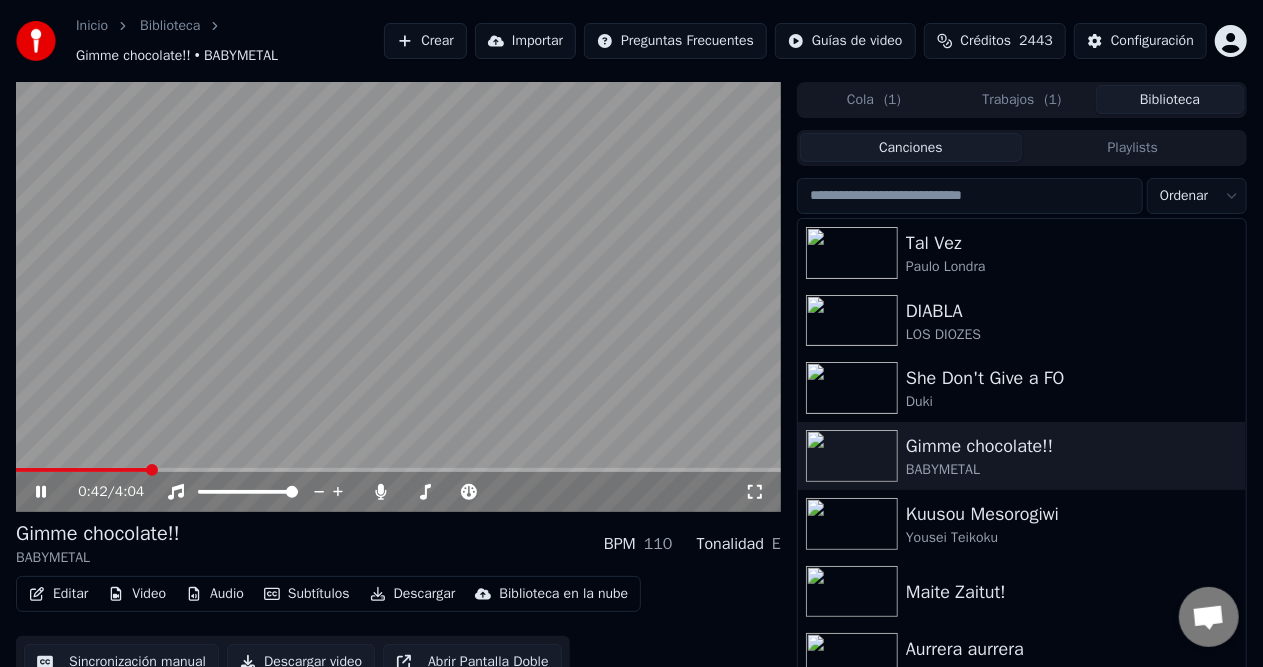 click at bounding box center [82, 470] 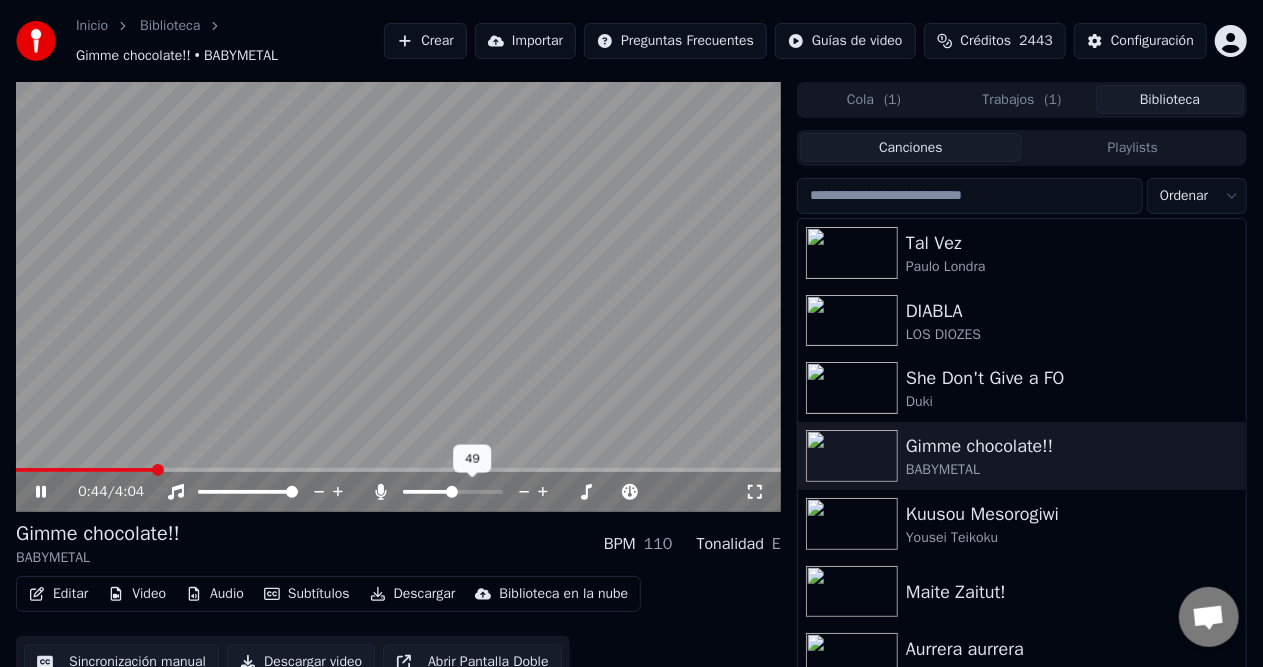 click at bounding box center [452, 492] 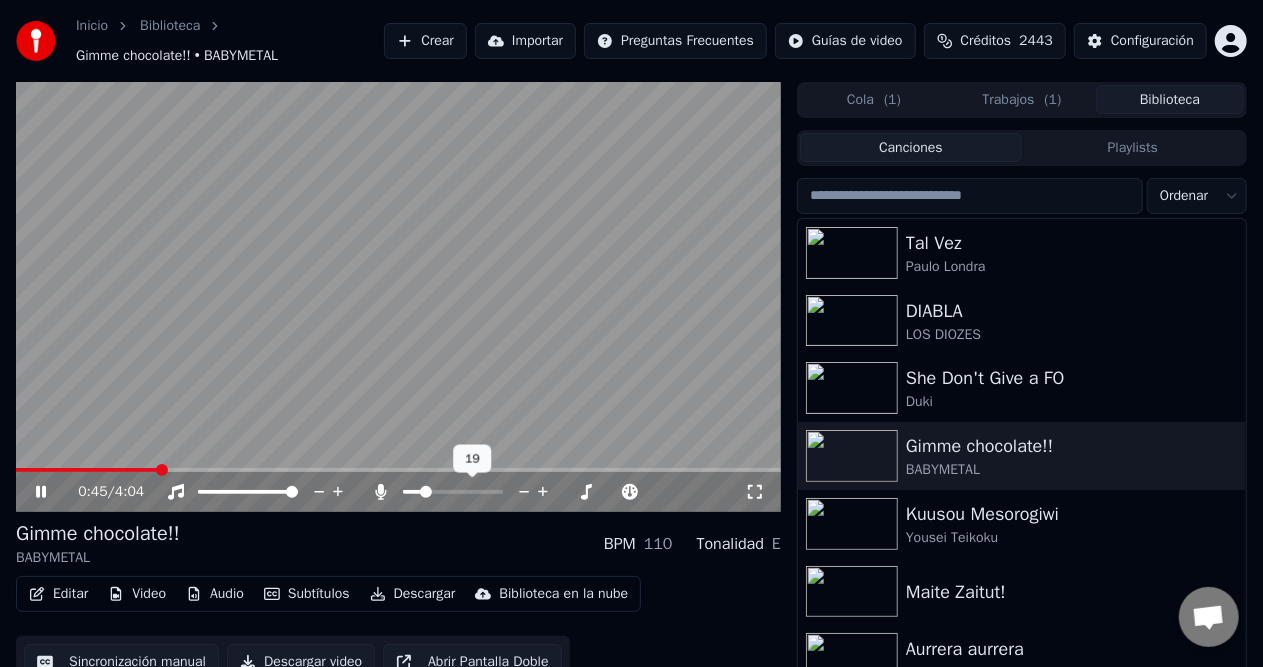 click at bounding box center [426, 492] 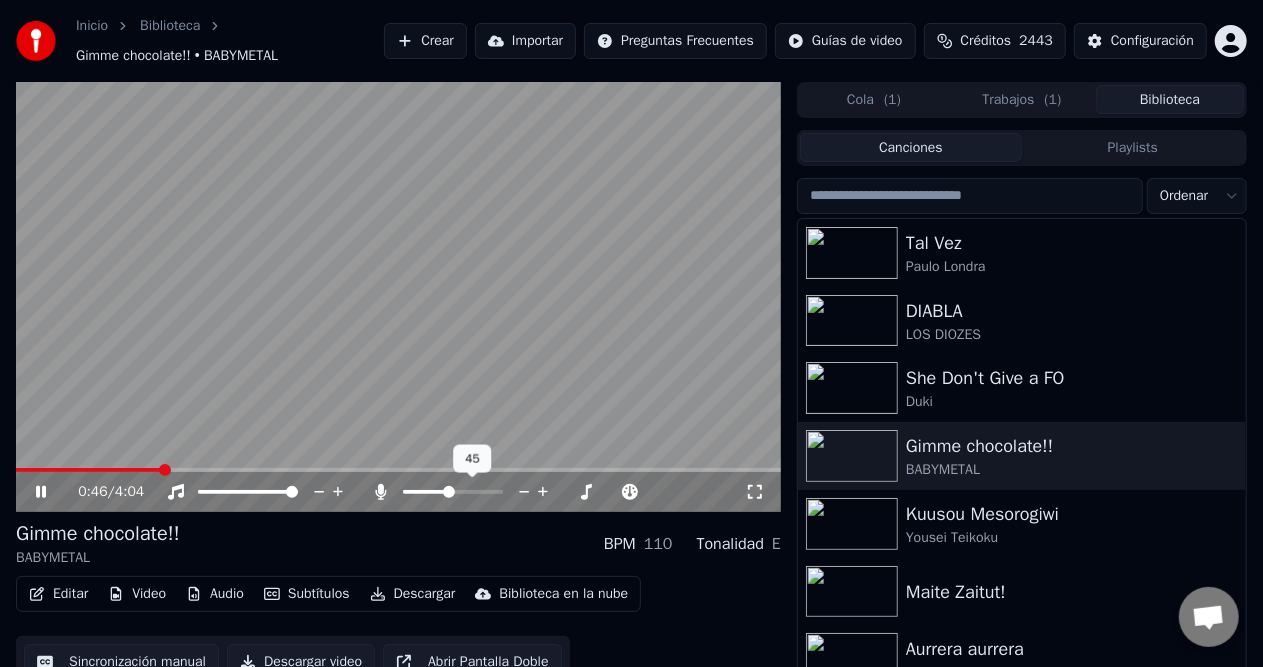 click at bounding box center [449, 492] 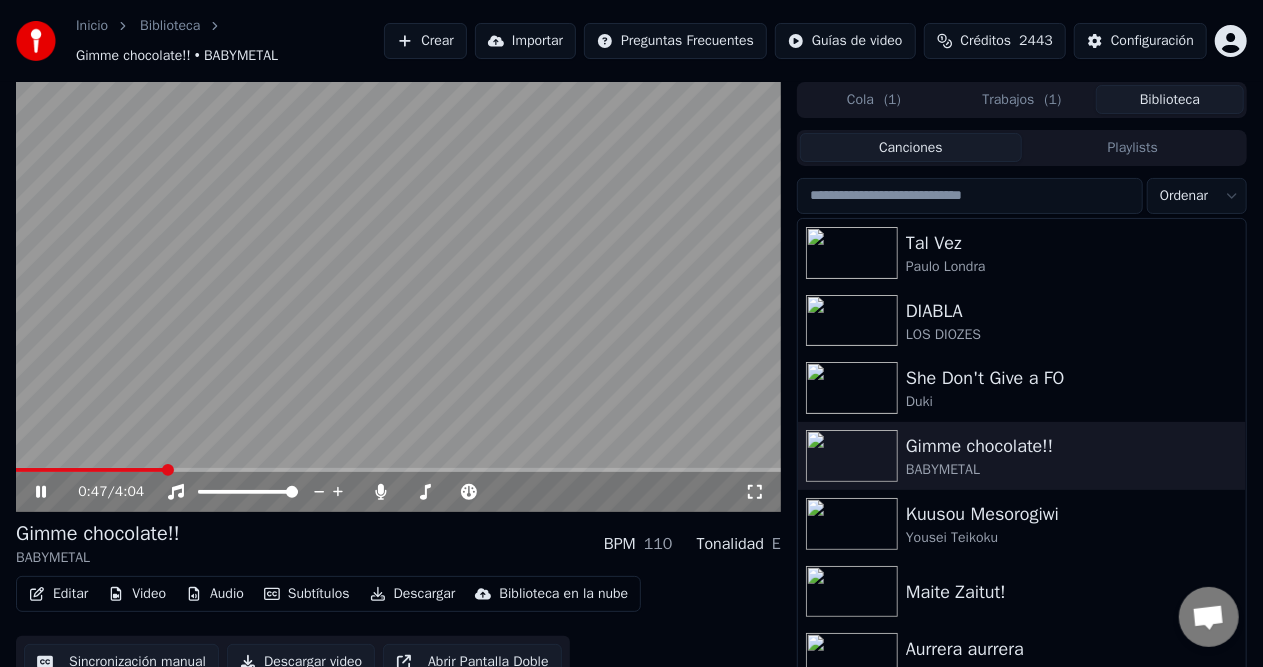 click at bounding box center [398, 297] 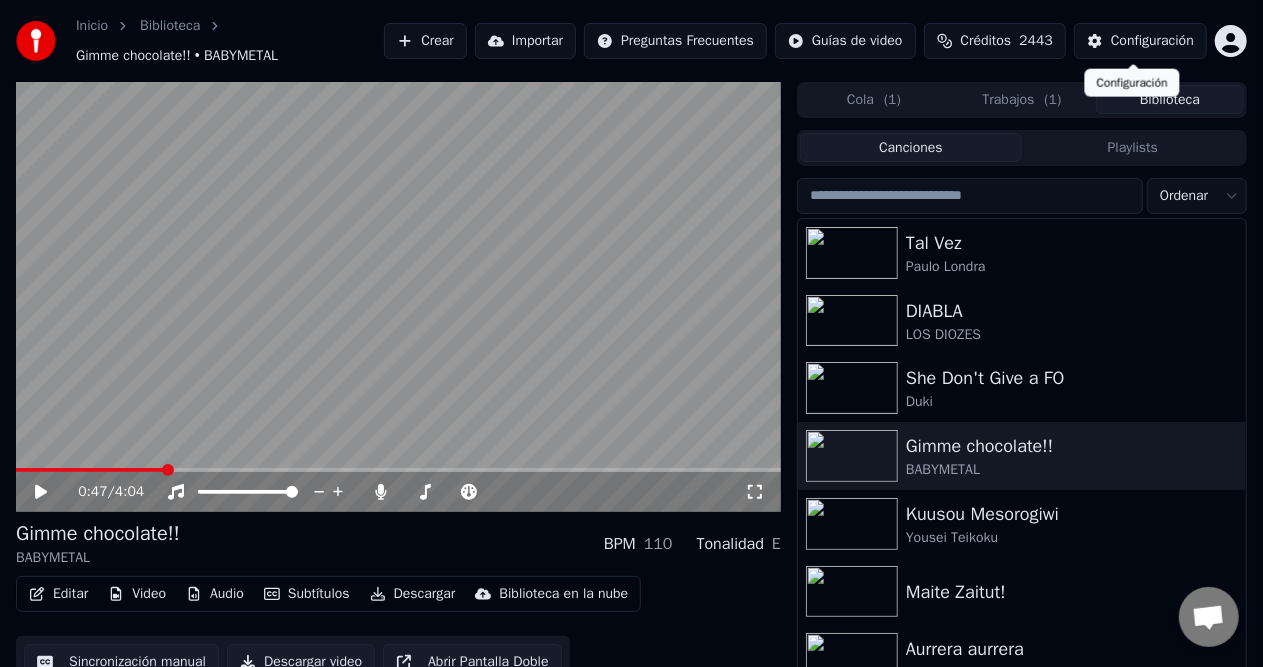 click at bounding box center [398, 297] 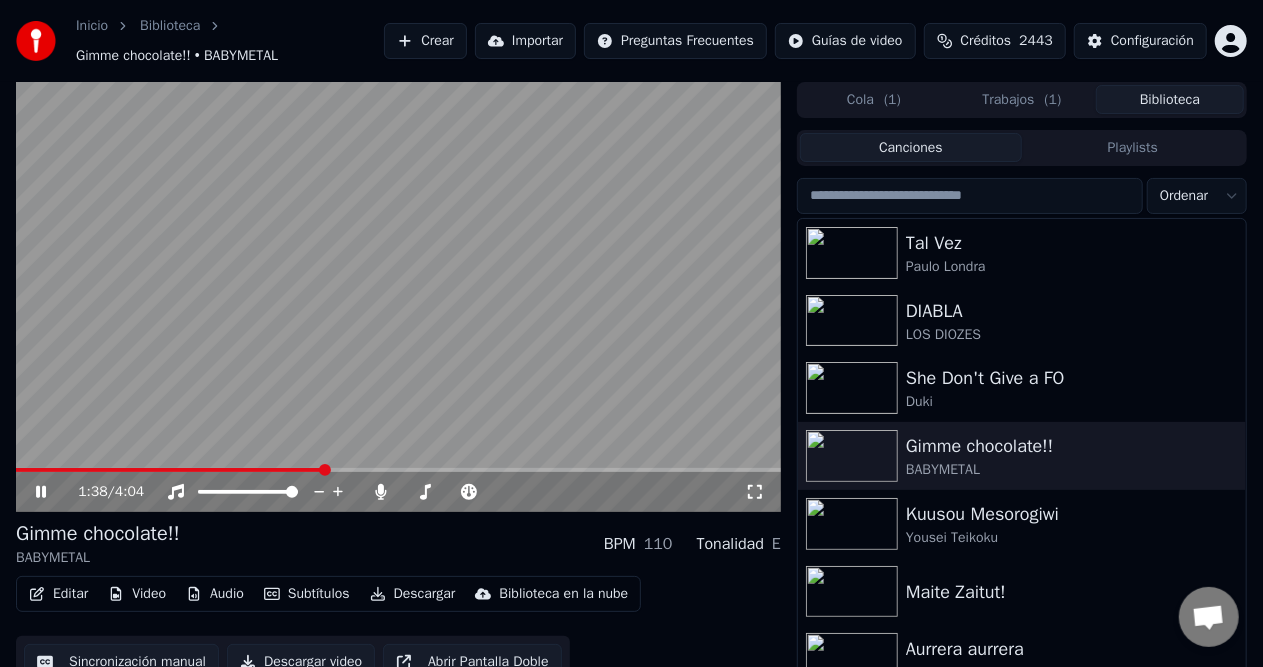 click on "Trabajos ( 1 )" at bounding box center [1022, 99] 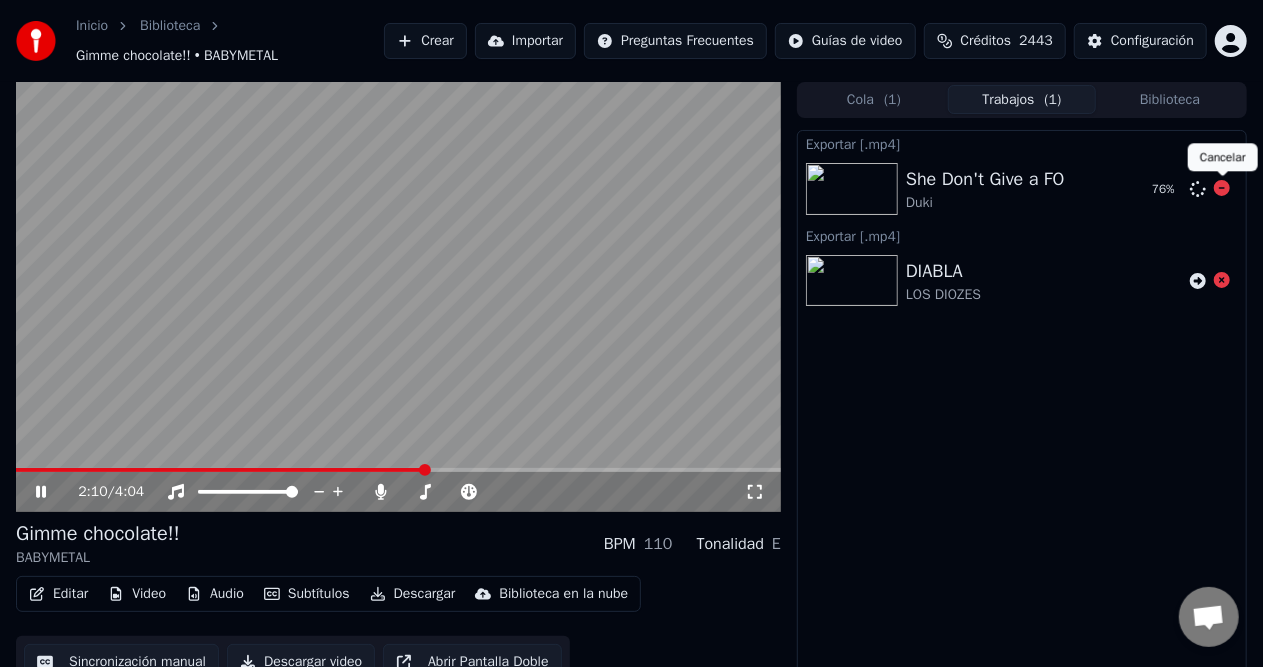 click 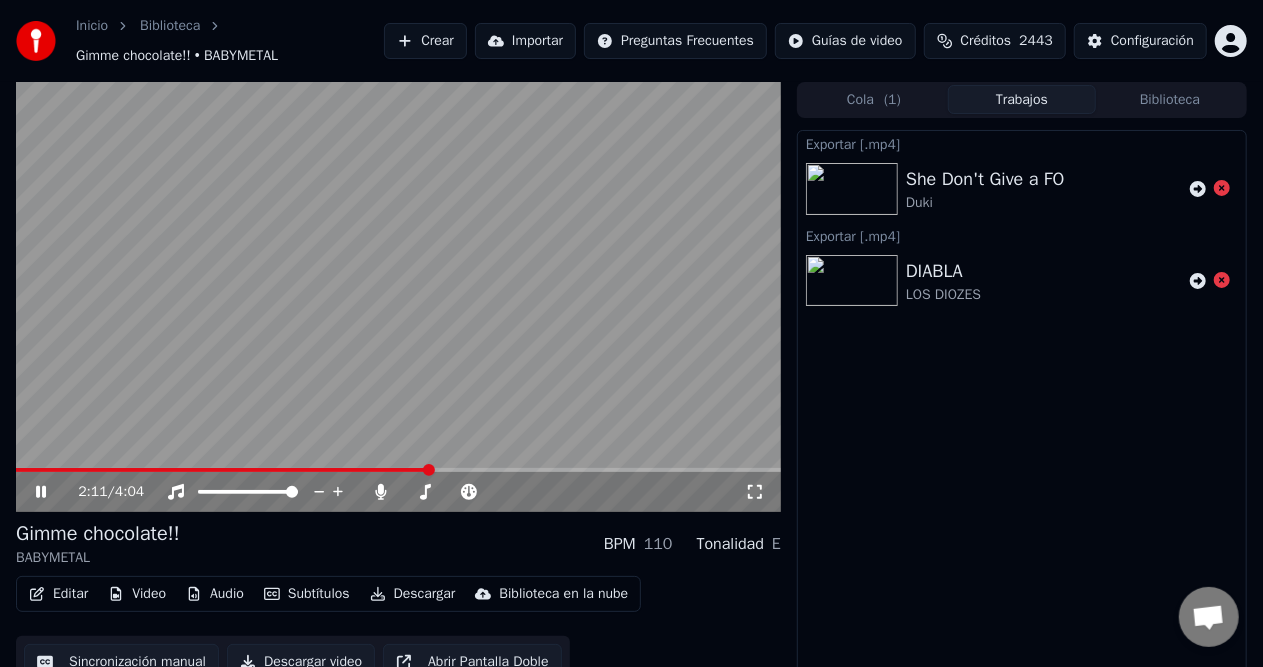 click on "Descargar" at bounding box center [413, 594] 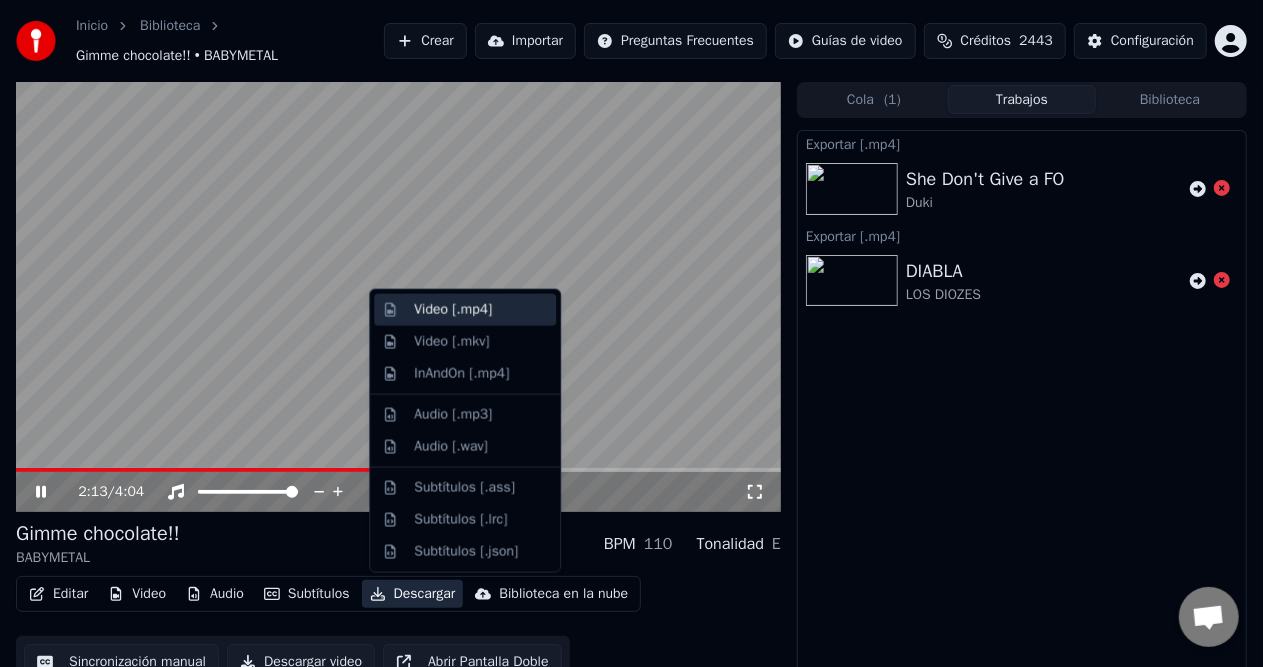 click on "Video [.mp4]" at bounding box center [453, 310] 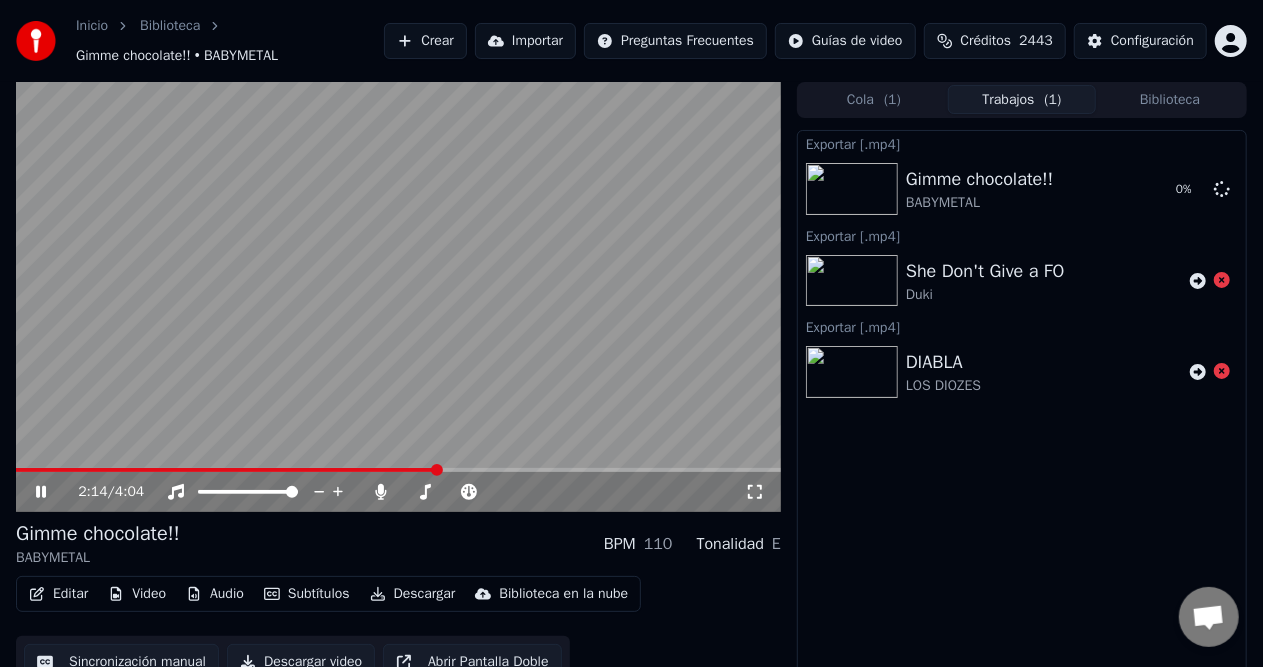 click at bounding box center [398, 297] 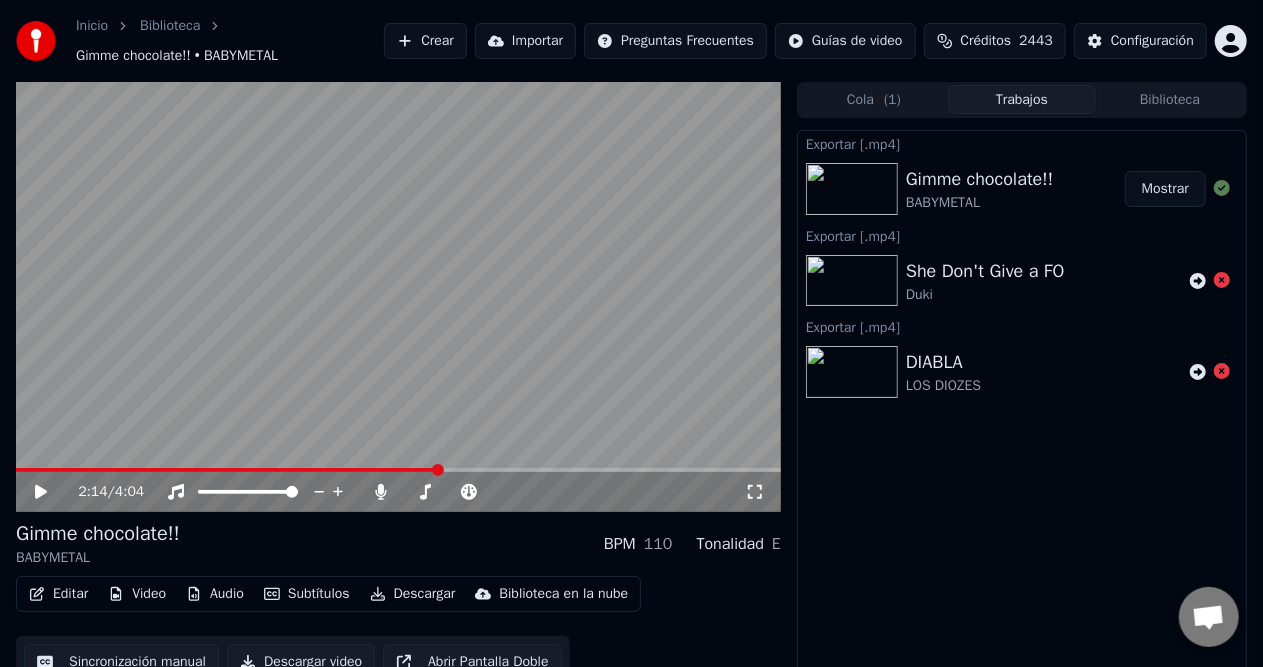 click on "Mostrar" at bounding box center [1165, 189] 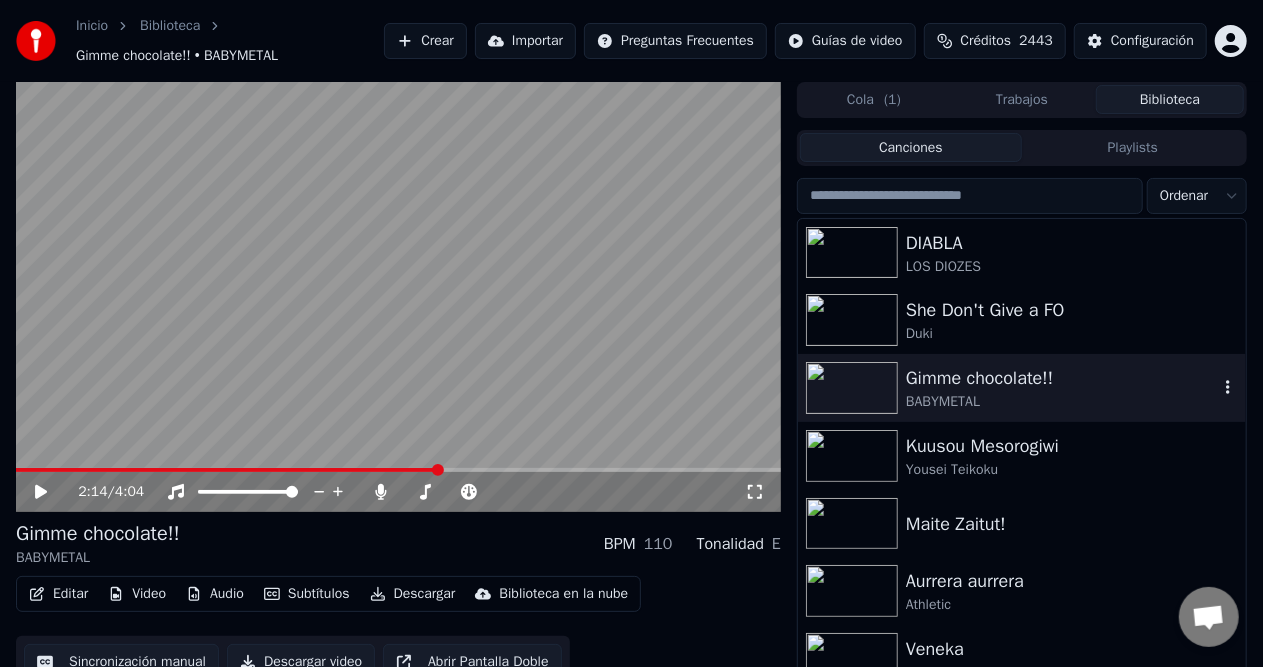 scroll, scrollTop: 100, scrollLeft: 0, axis: vertical 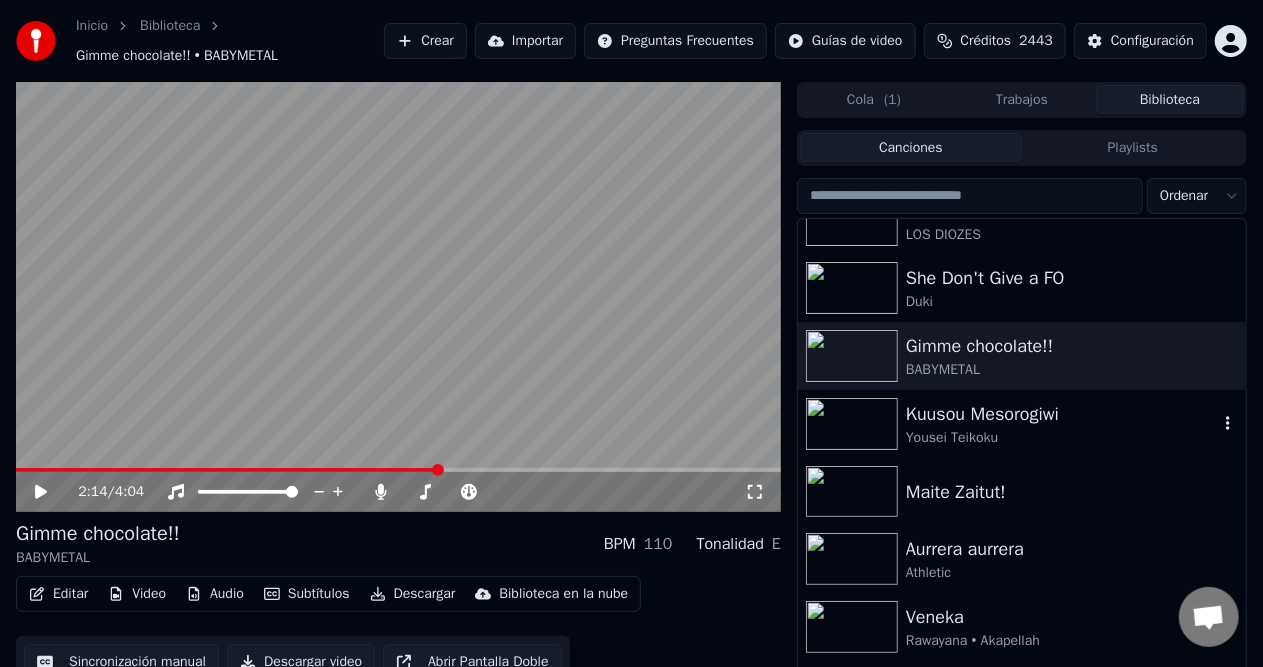 click on "Yousei Teikoku" at bounding box center (1062, 438) 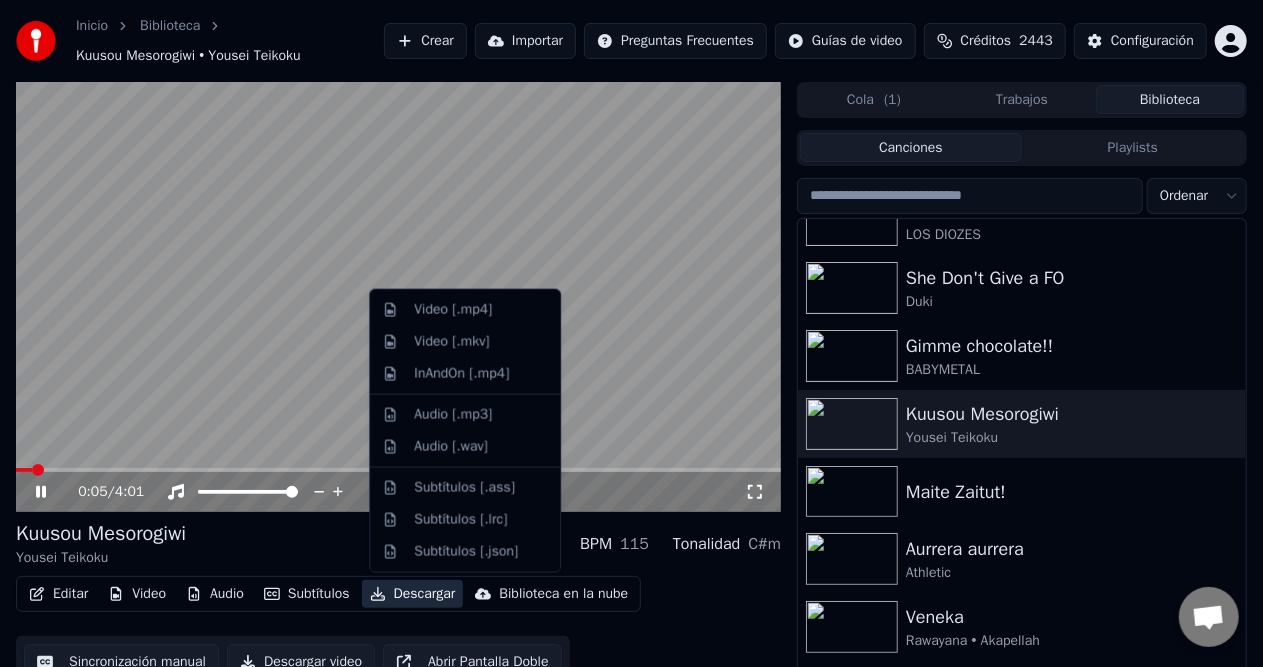 click on "Descargar" at bounding box center (413, 594) 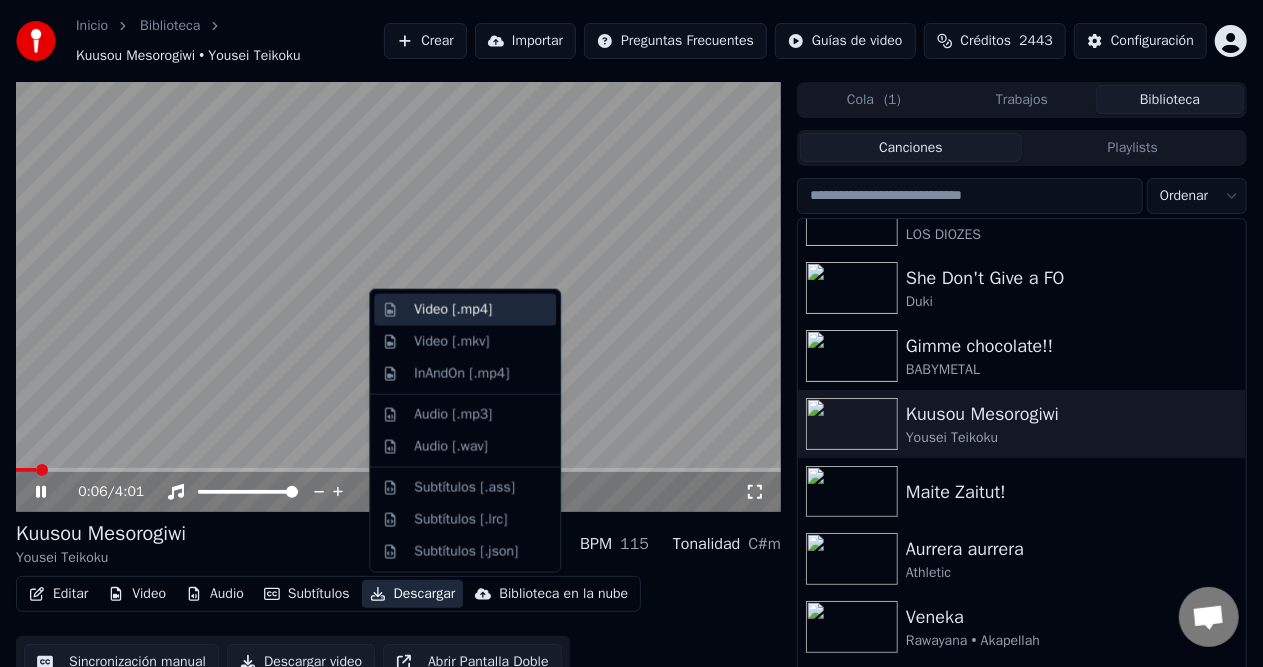 click on "Video [.mp4]" at bounding box center (481, 310) 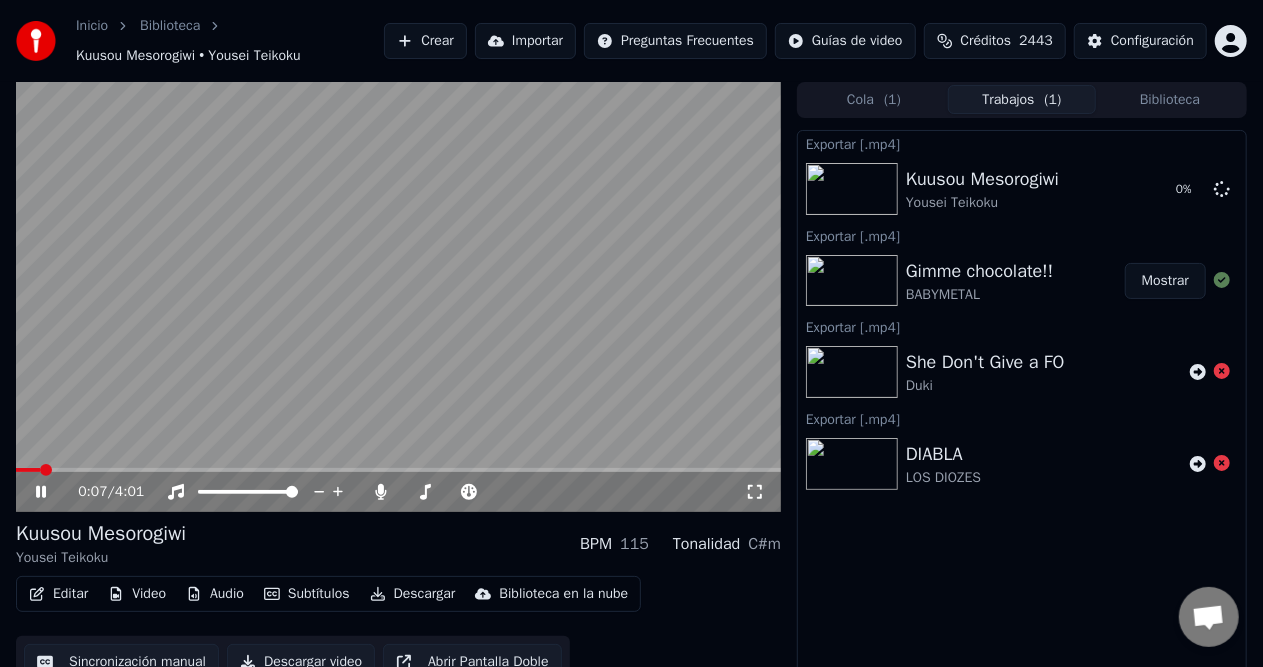 click on "( 1 )" at bounding box center (892, 100) 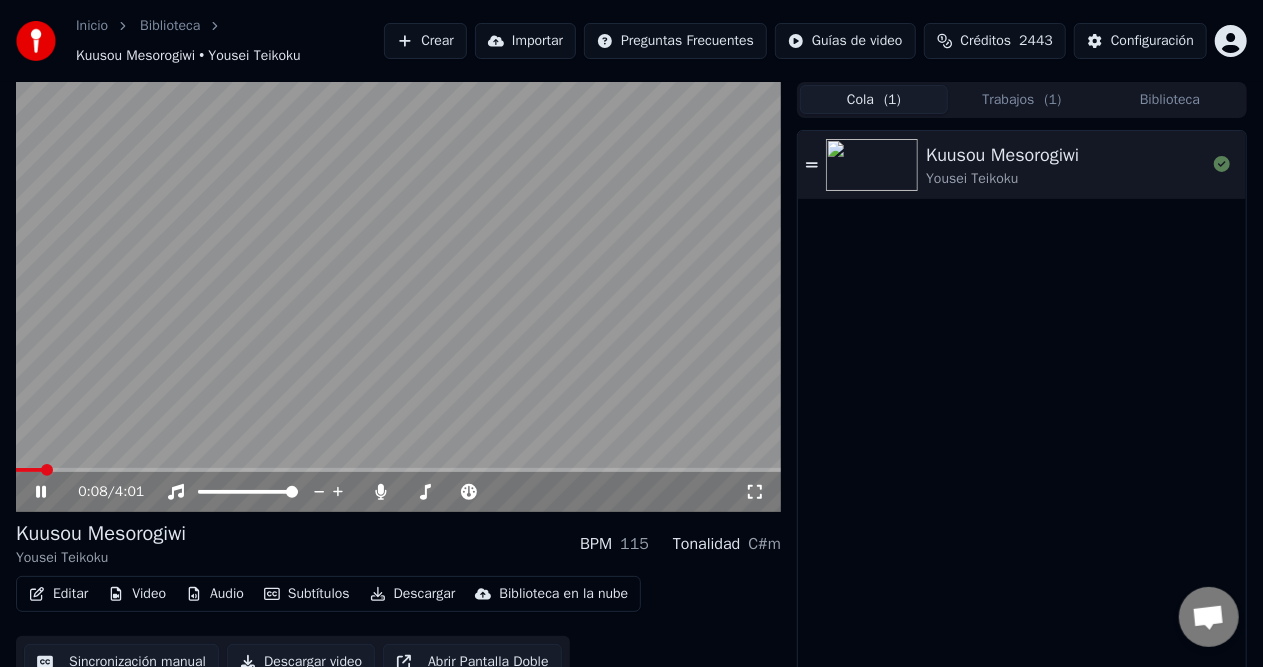 click on "Biblioteca" at bounding box center (1170, 99) 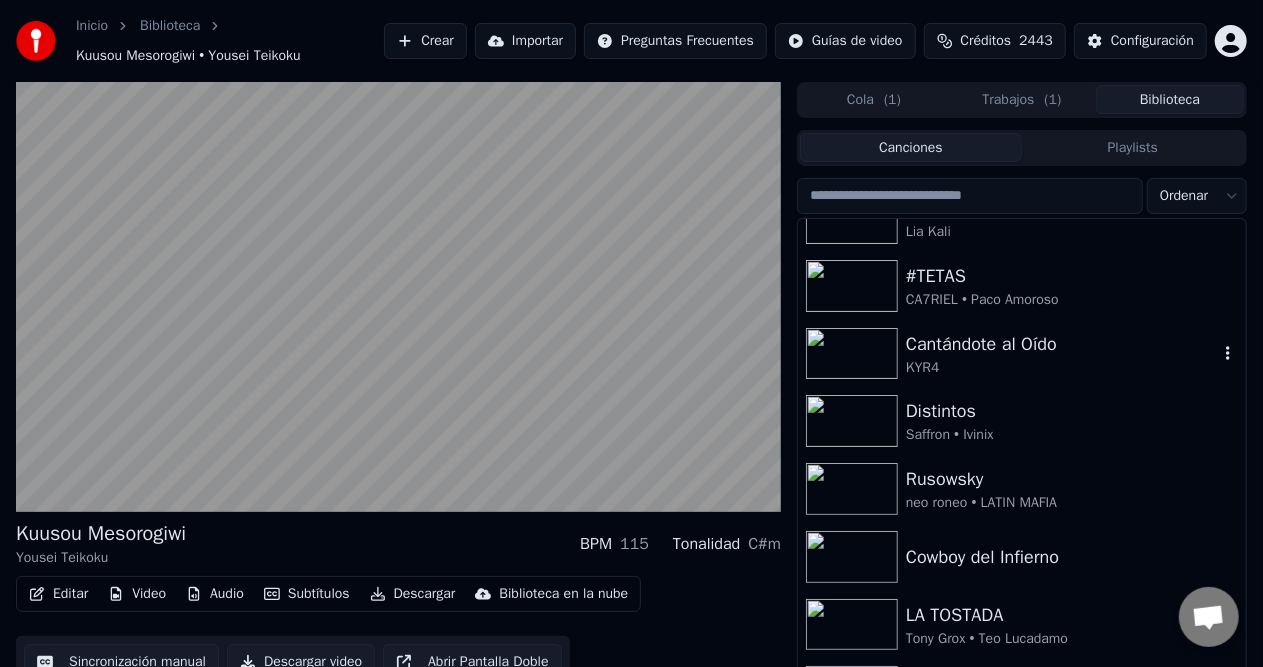 scroll, scrollTop: 722, scrollLeft: 0, axis: vertical 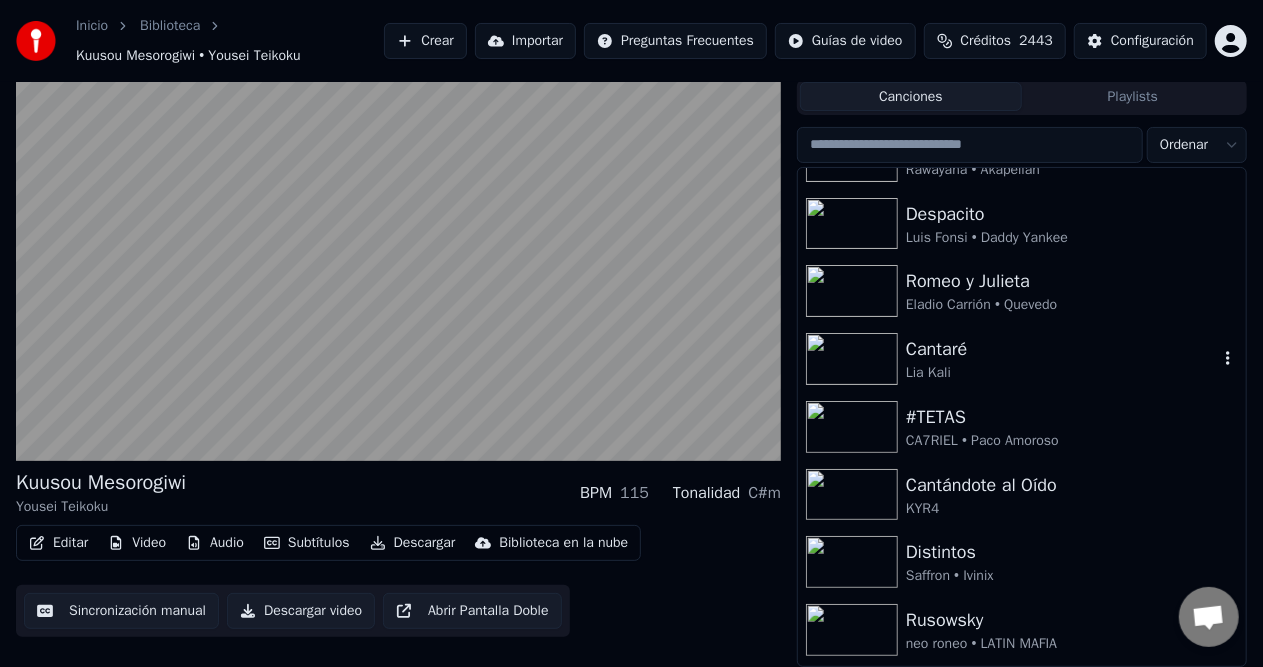 click on "Cantaré" at bounding box center (1062, 349) 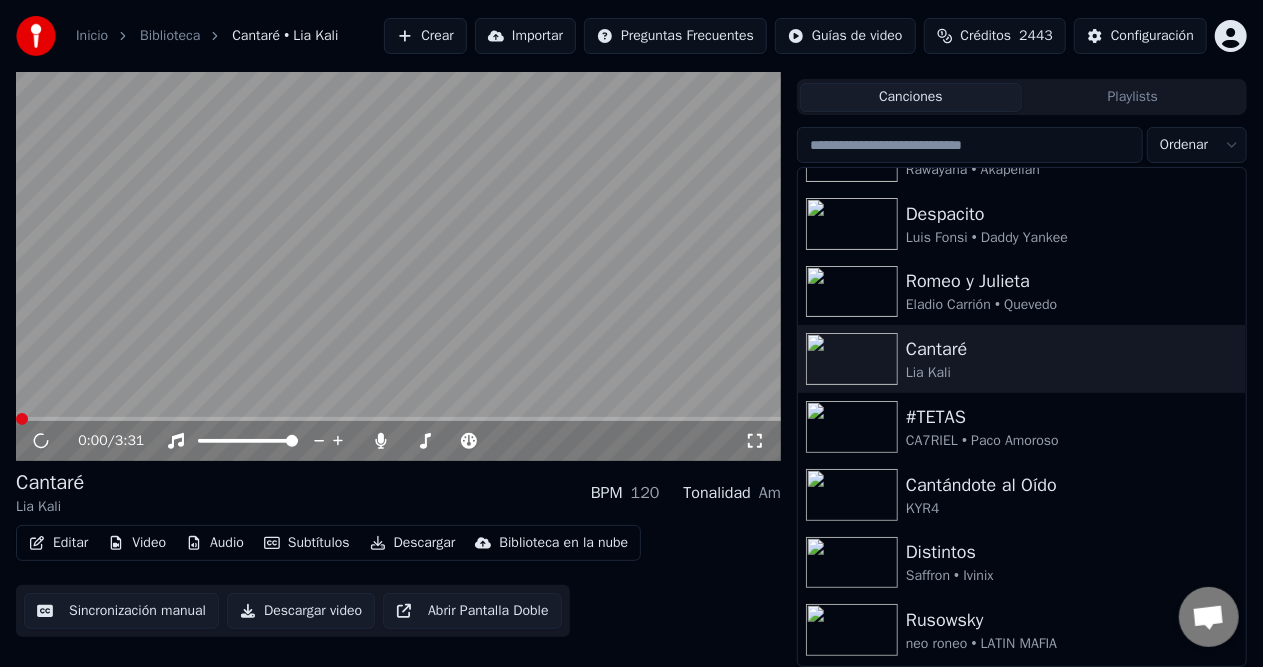 click on "Descargar" at bounding box center (413, 543) 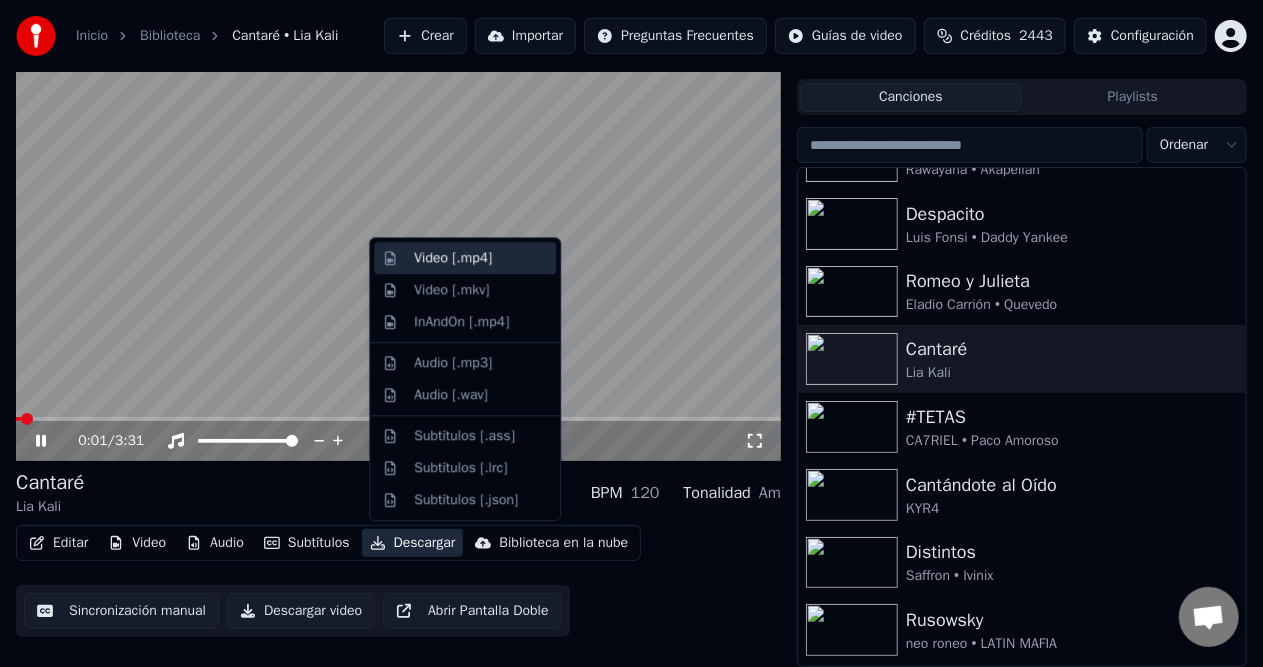 click on "Video [.mp4]" at bounding box center [481, 258] 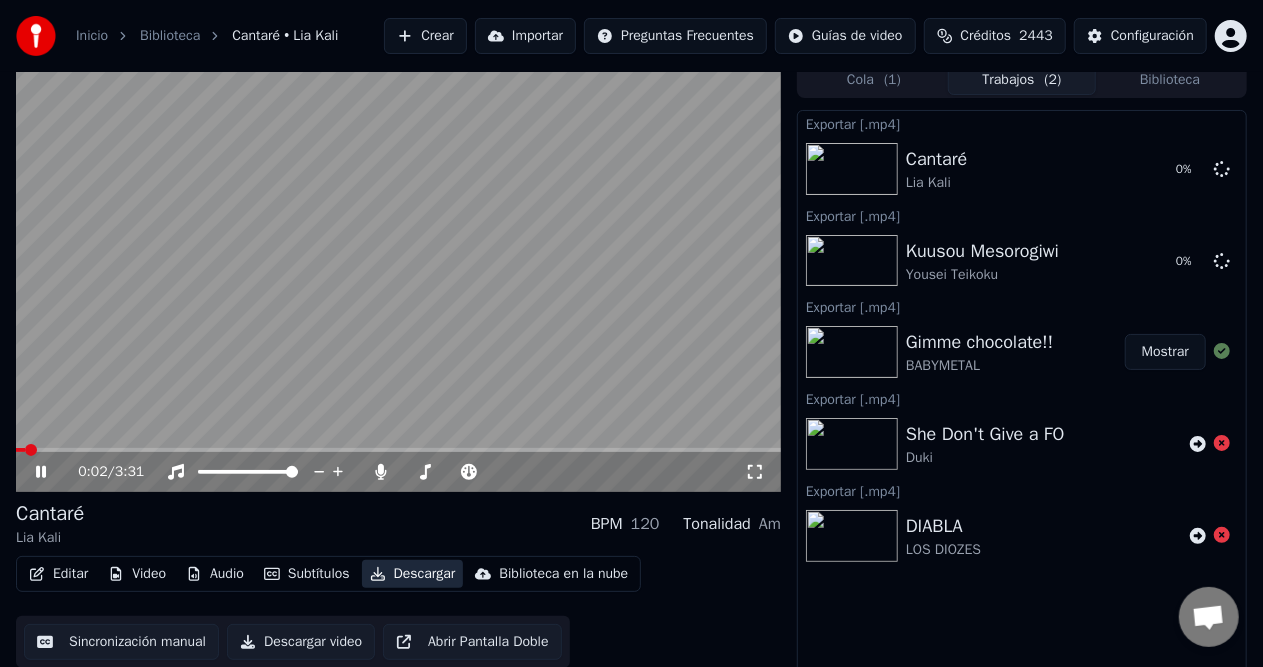 scroll, scrollTop: 0, scrollLeft: 0, axis: both 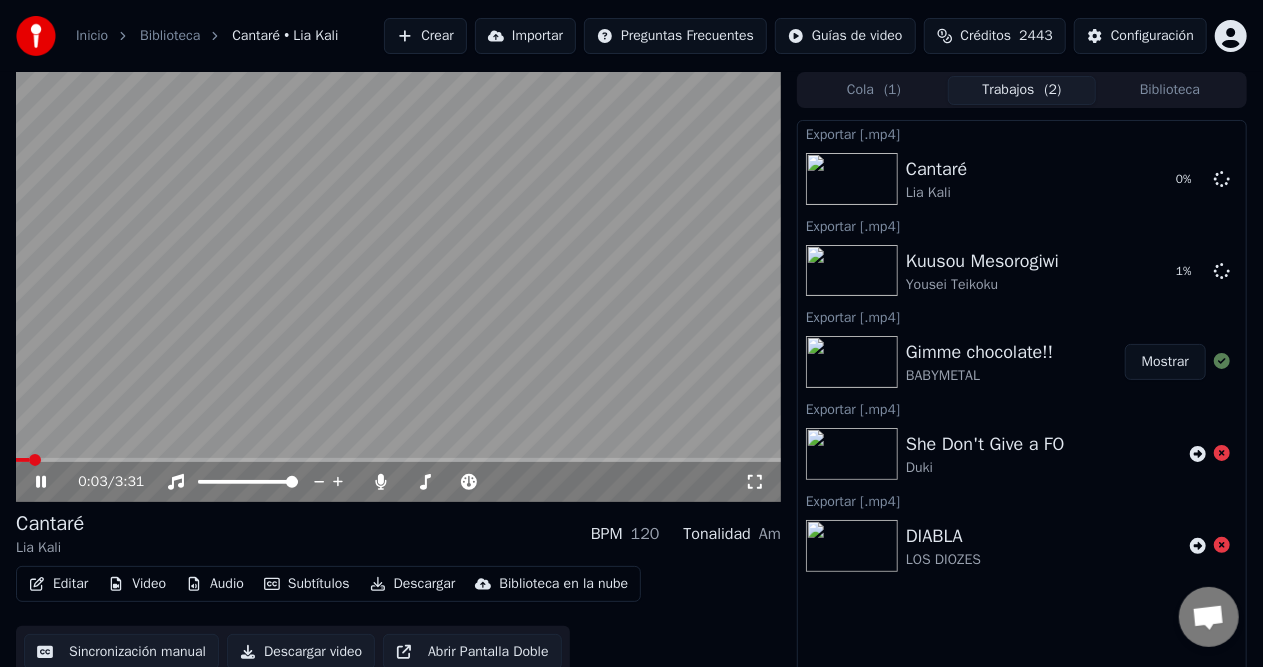 click at bounding box center (35, 460) 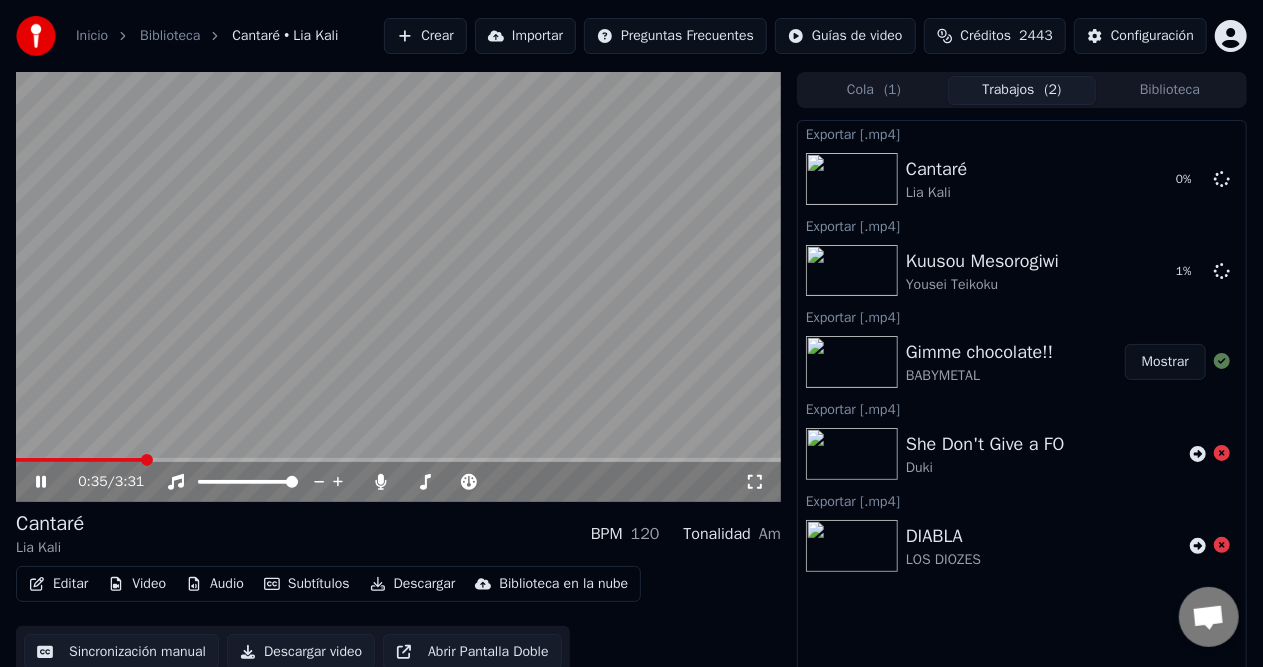 click at bounding box center [147, 460] 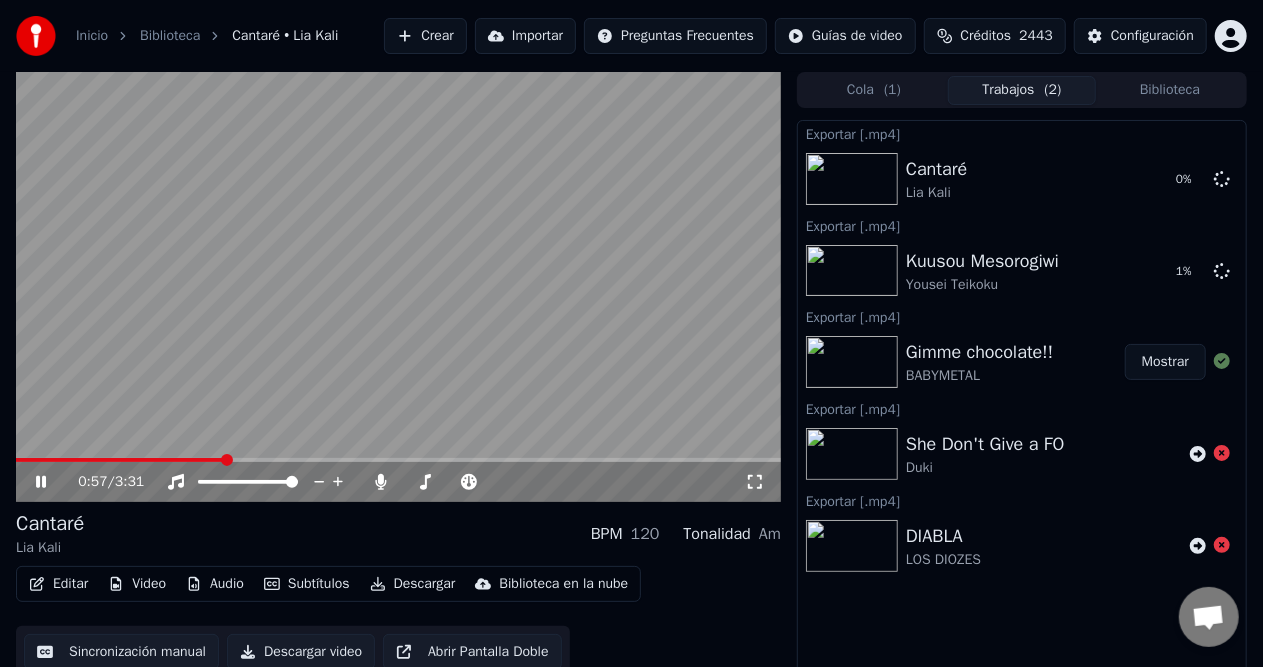 click at bounding box center [398, 460] 